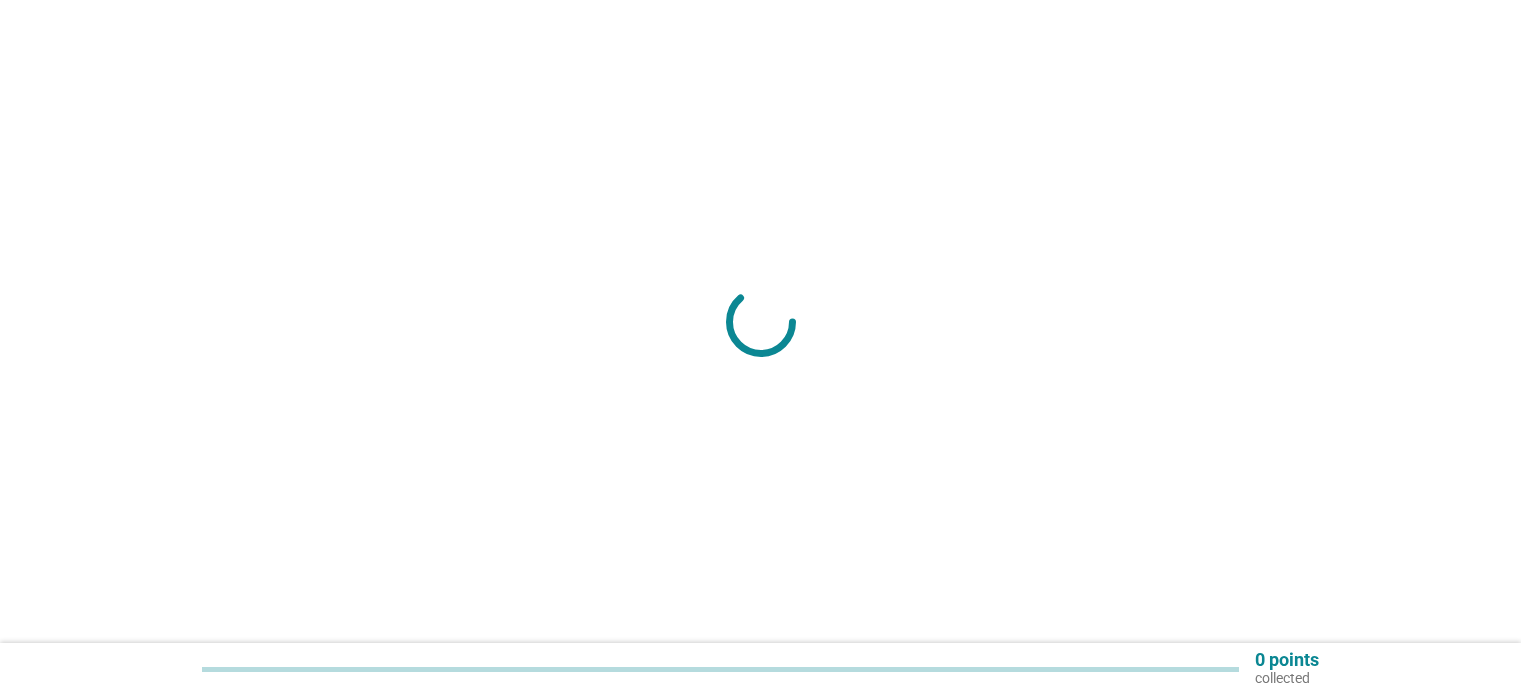 scroll, scrollTop: 0, scrollLeft: 0, axis: both 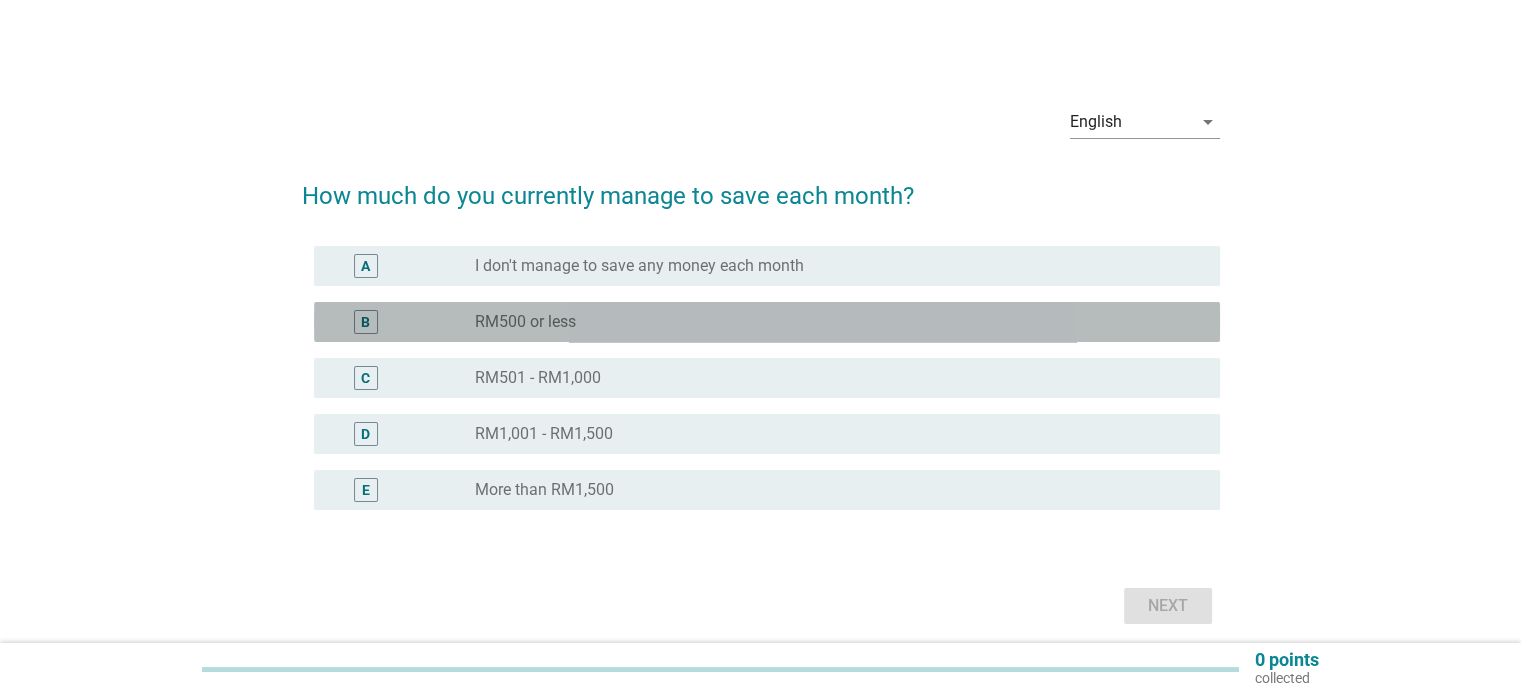 click on "B" at bounding box center [403, 322] 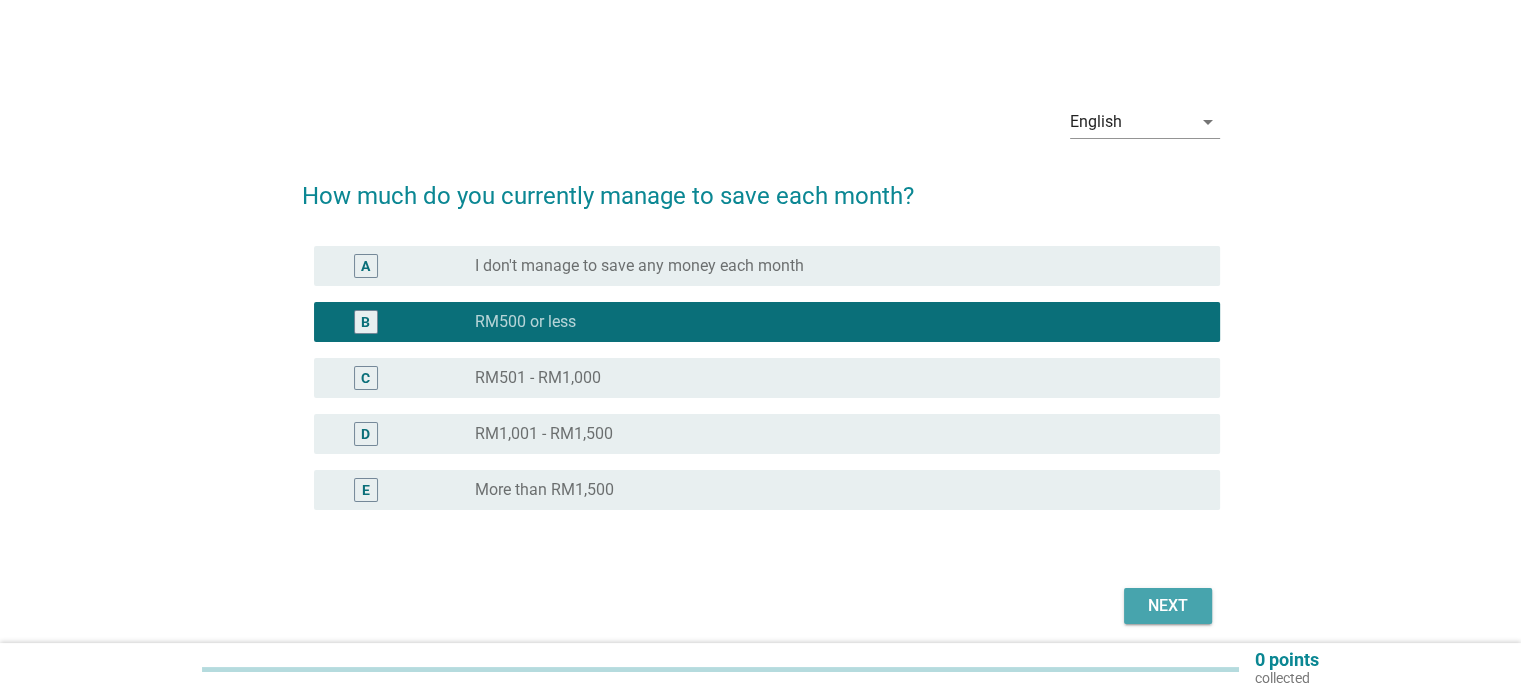 click on "Next" at bounding box center (1168, 606) 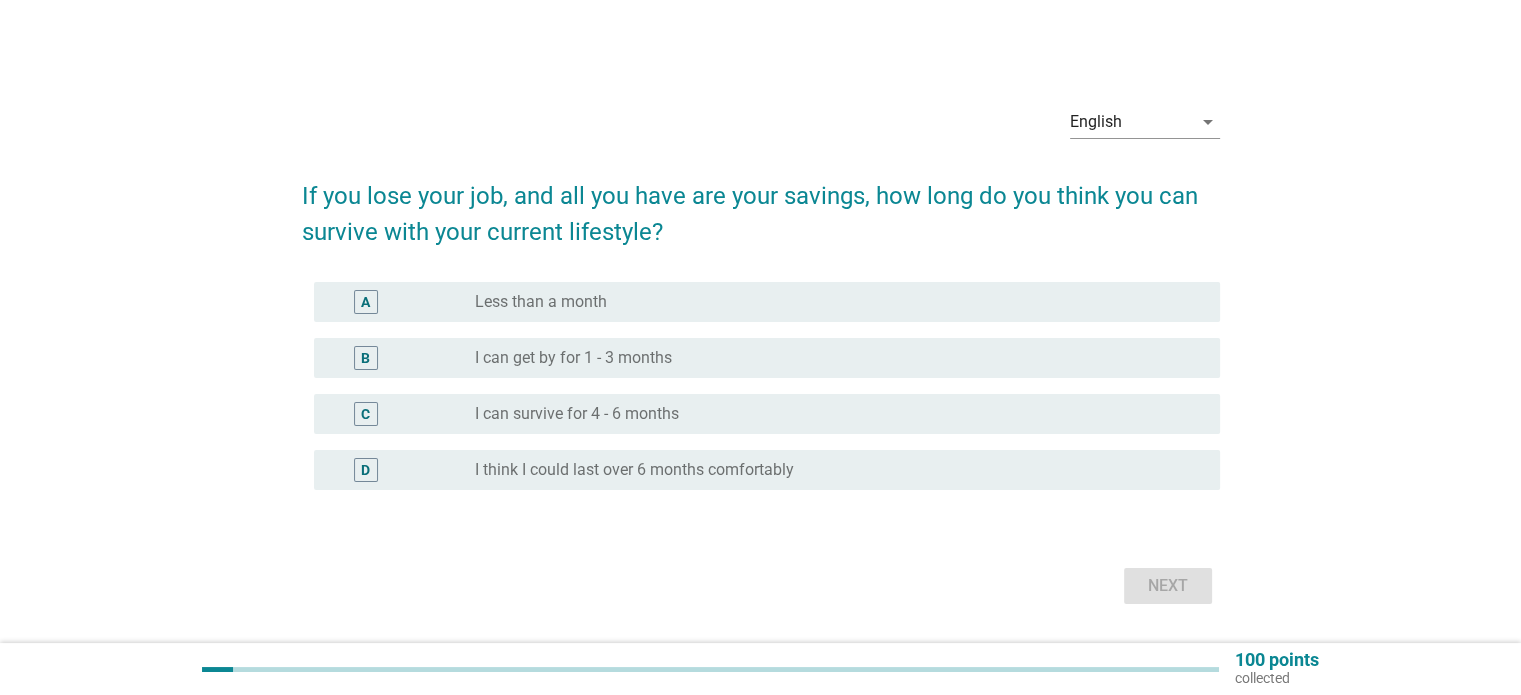 click on "I can get by for 1 - 3 months" at bounding box center (573, 358) 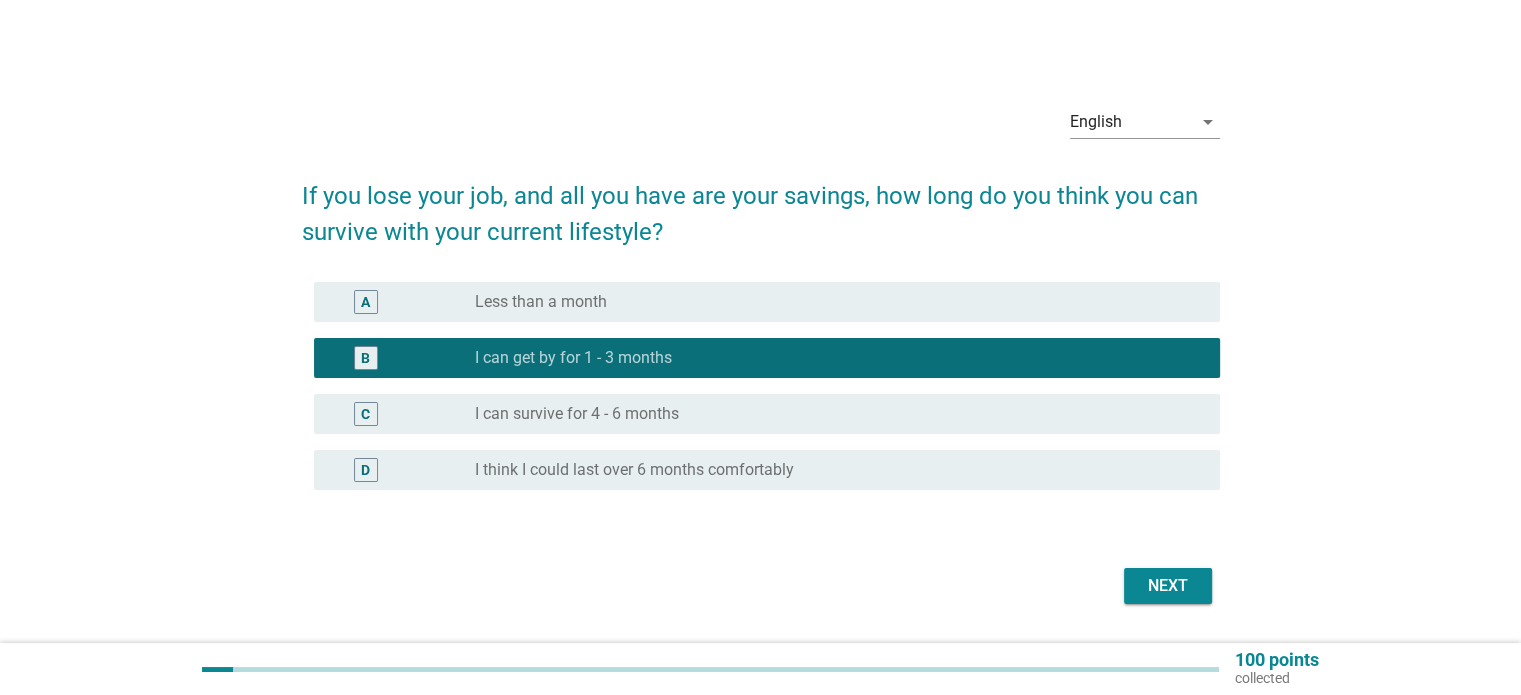 click on "Next" at bounding box center [761, 586] 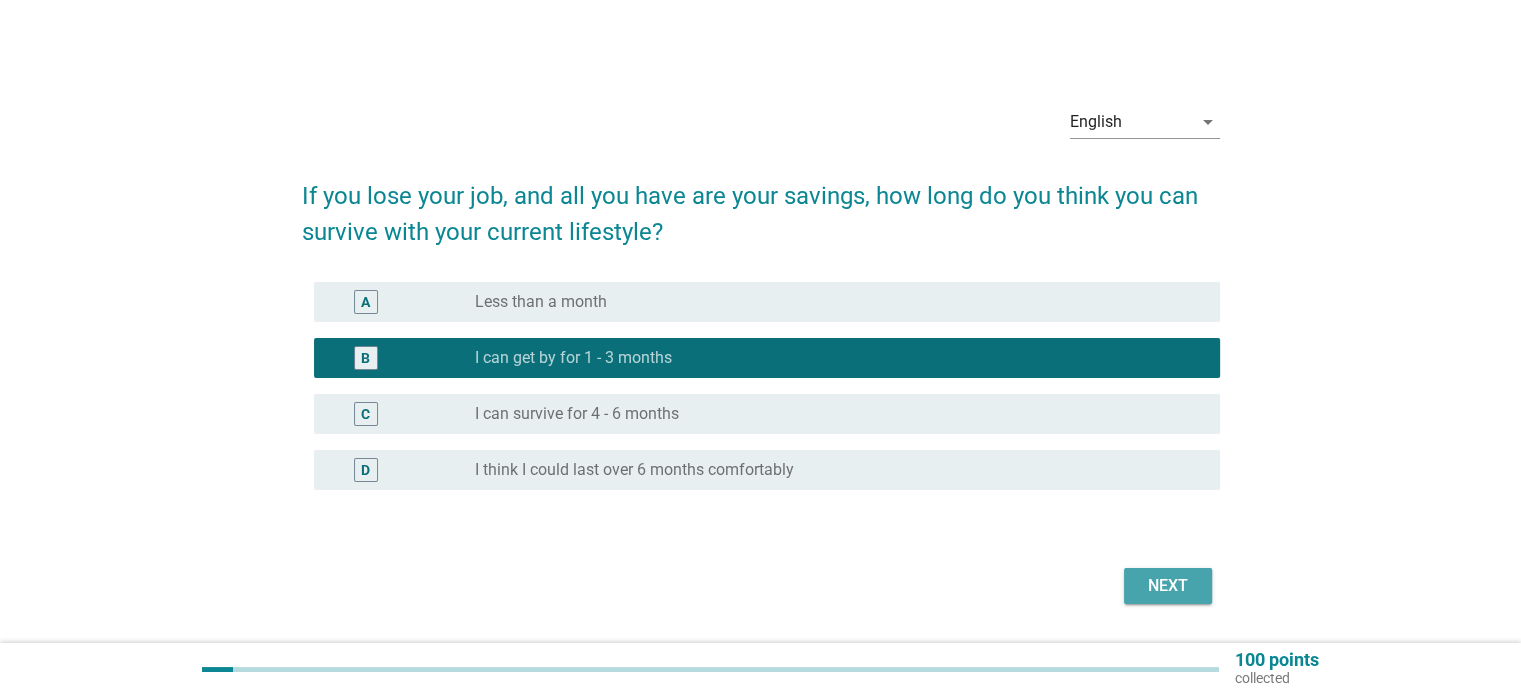 click on "Next" at bounding box center [1168, 586] 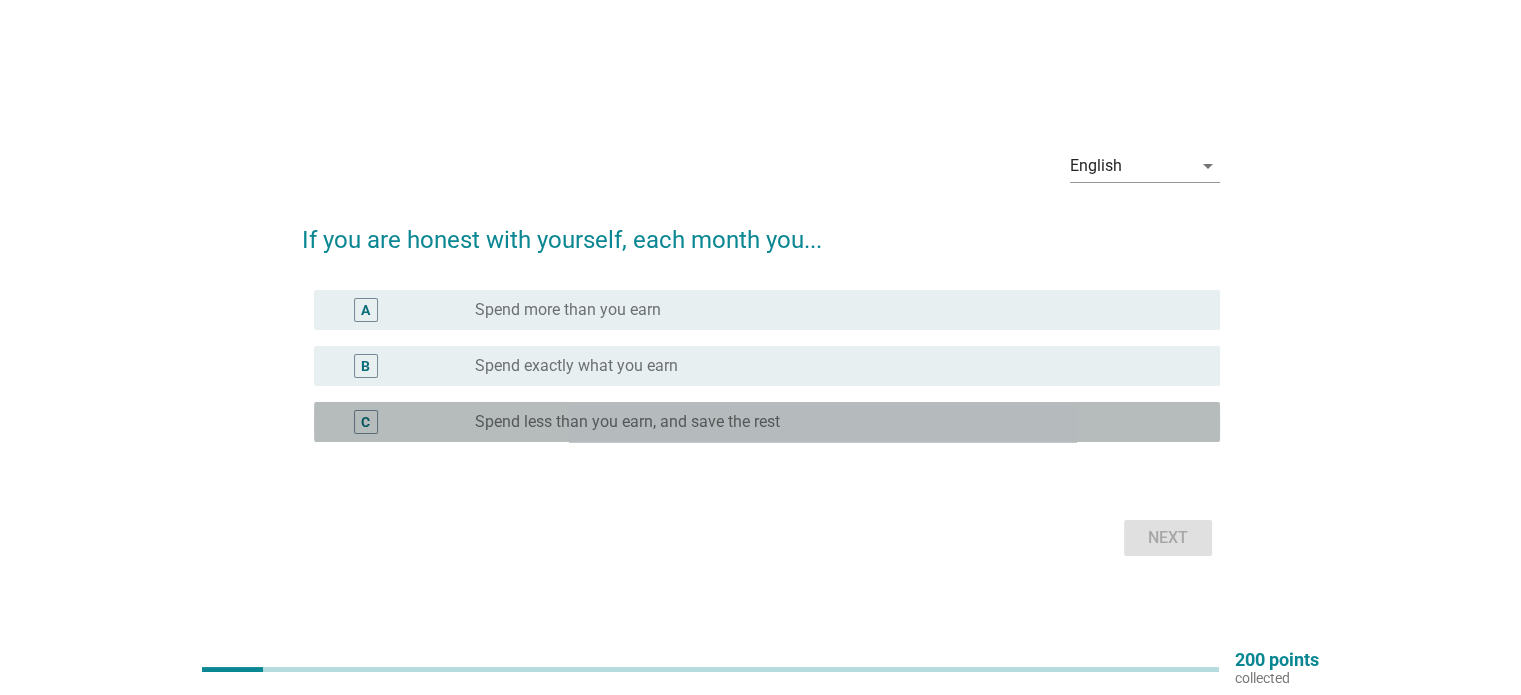 click on "Spend less than you earn, and save the rest" at bounding box center [627, 422] 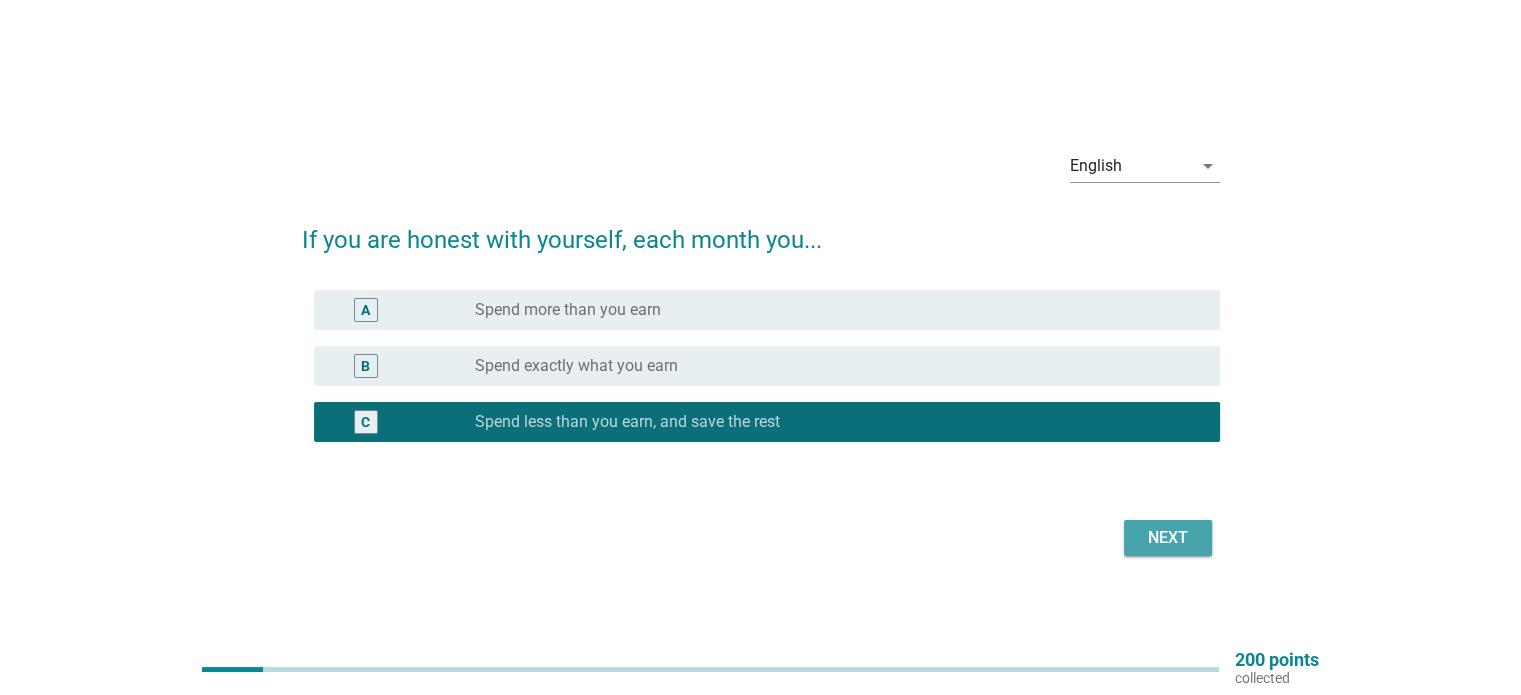 click on "Next" at bounding box center [1168, 538] 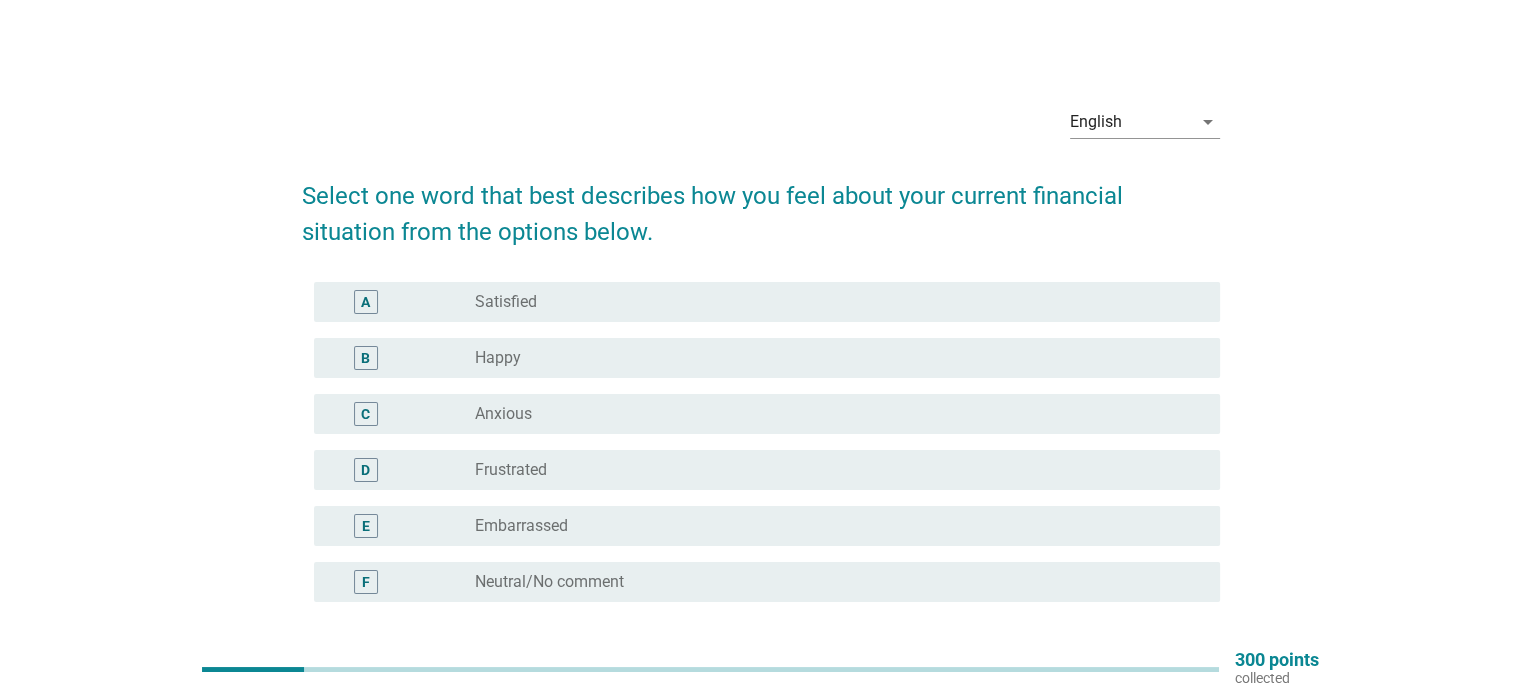 click on "C     radio_button_unchecked Anxious" at bounding box center [761, 414] 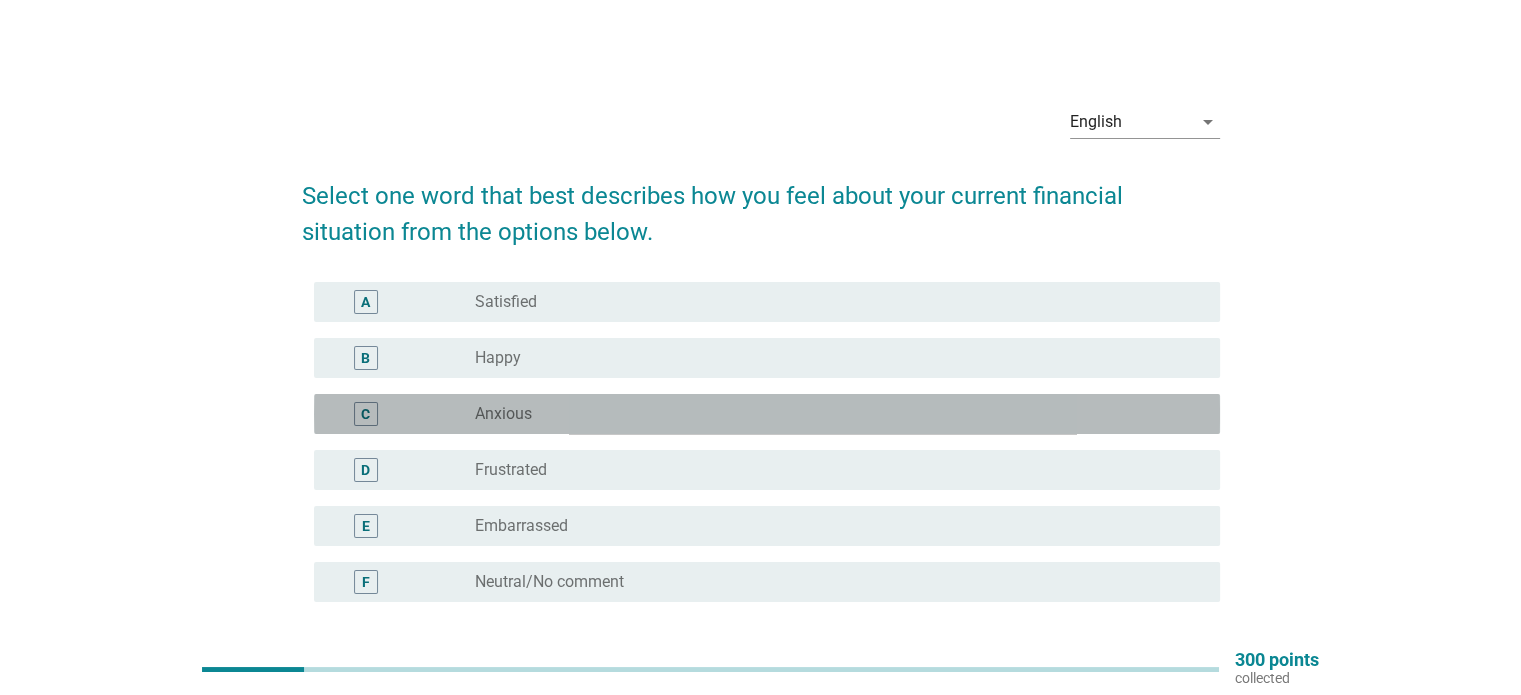 click on "radio_button_unchecked Anxious" at bounding box center (831, 414) 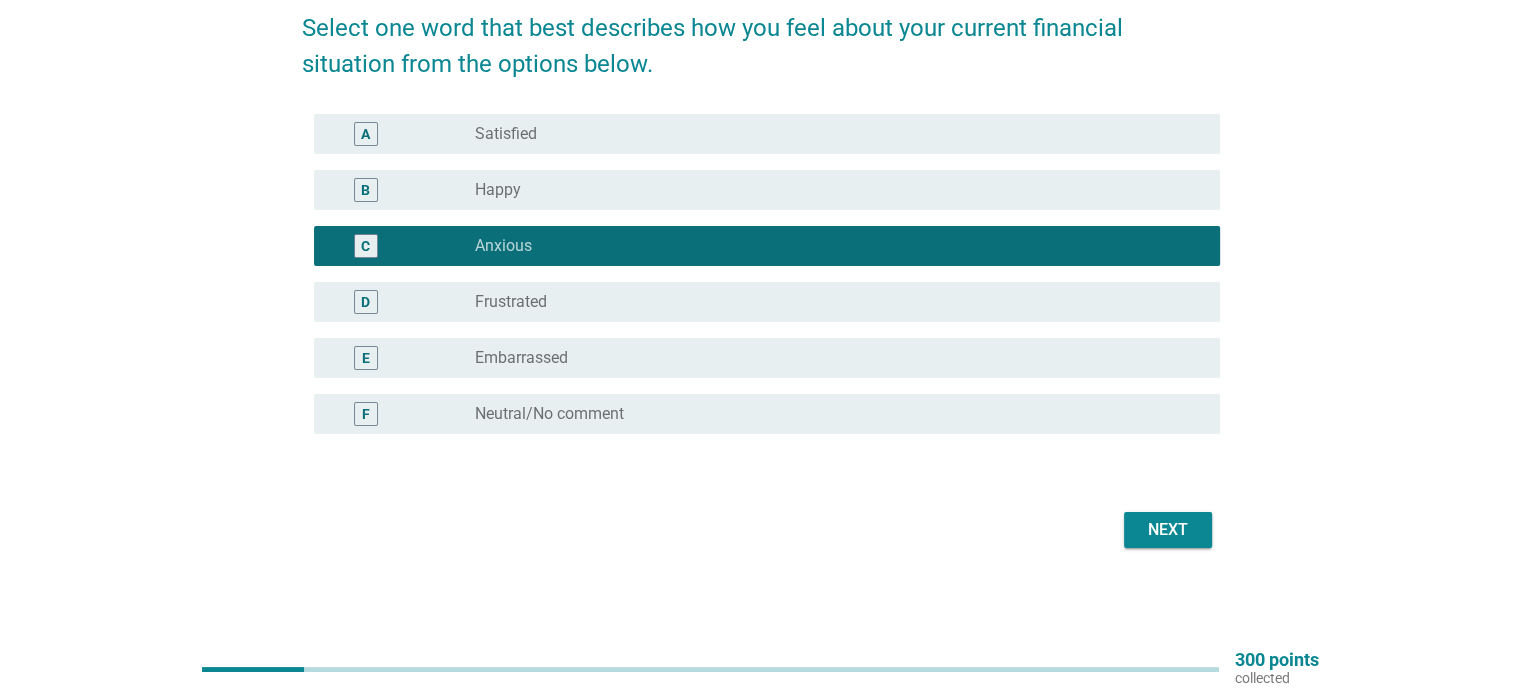 scroll, scrollTop: 168, scrollLeft: 0, axis: vertical 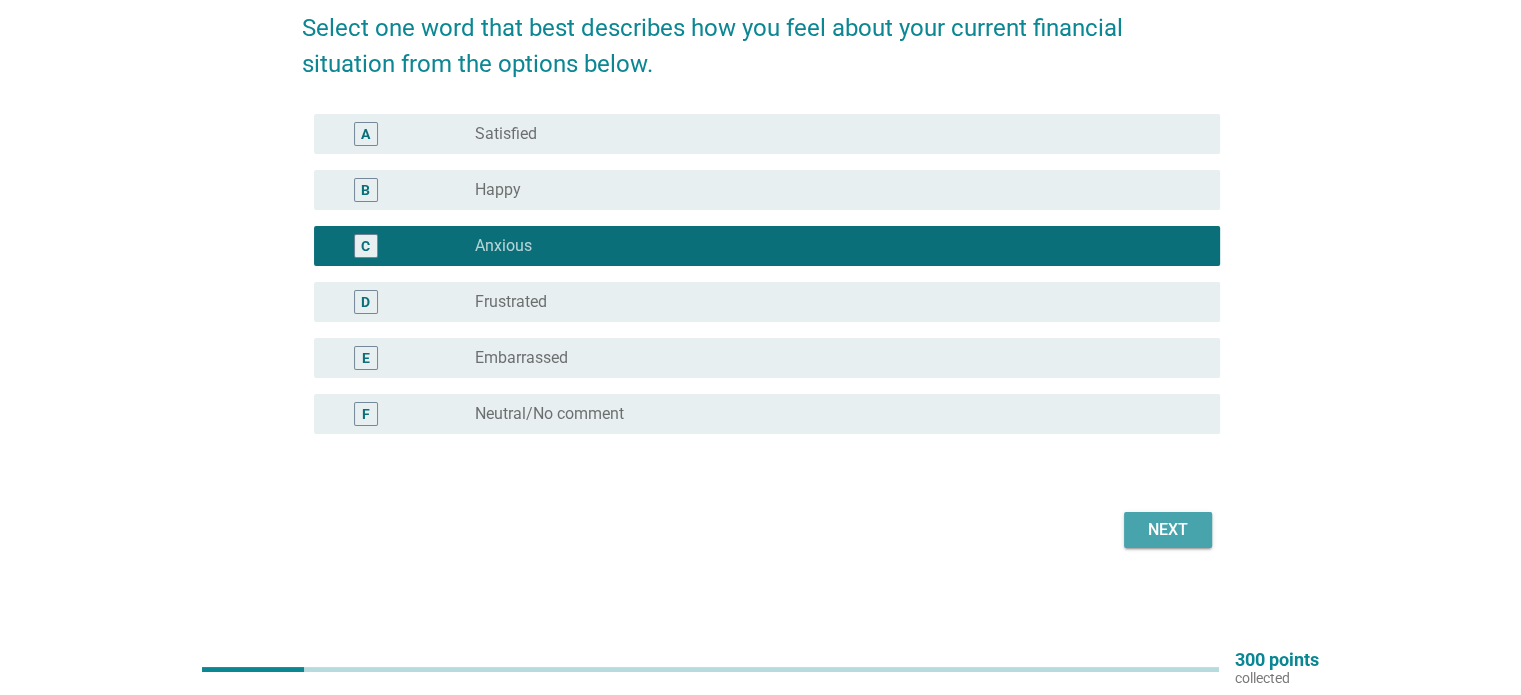 click on "Next" at bounding box center [1168, 530] 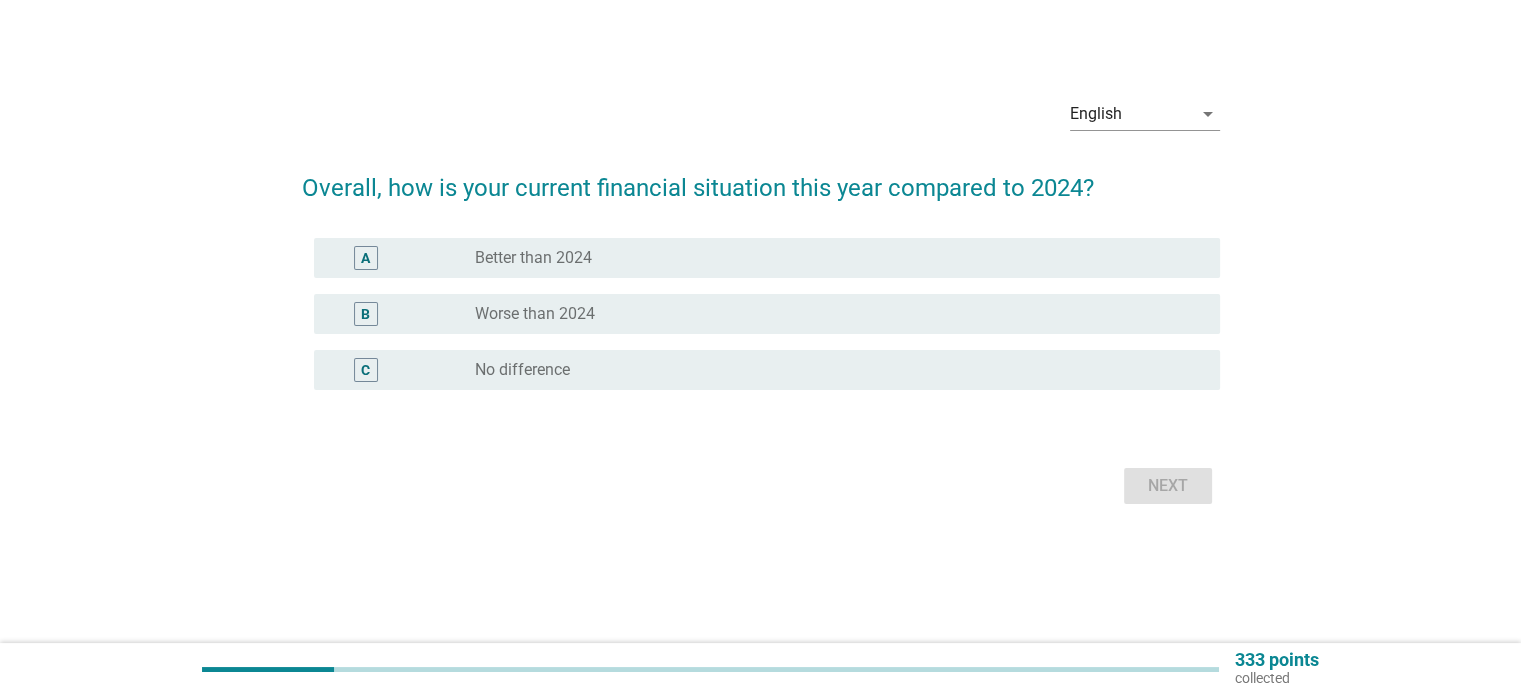 scroll, scrollTop: 0, scrollLeft: 0, axis: both 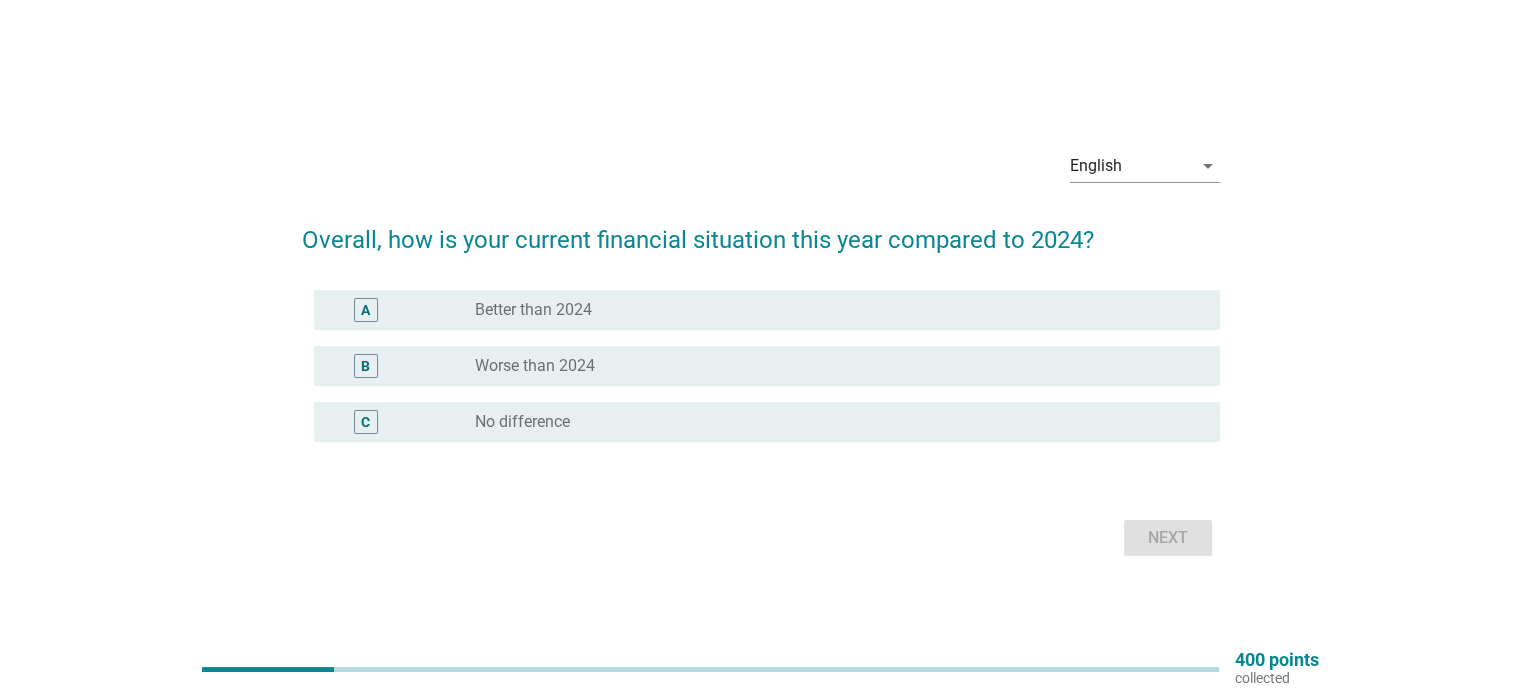 click on "B     radio_button_unchecked Worse than 2024" at bounding box center (767, 366) 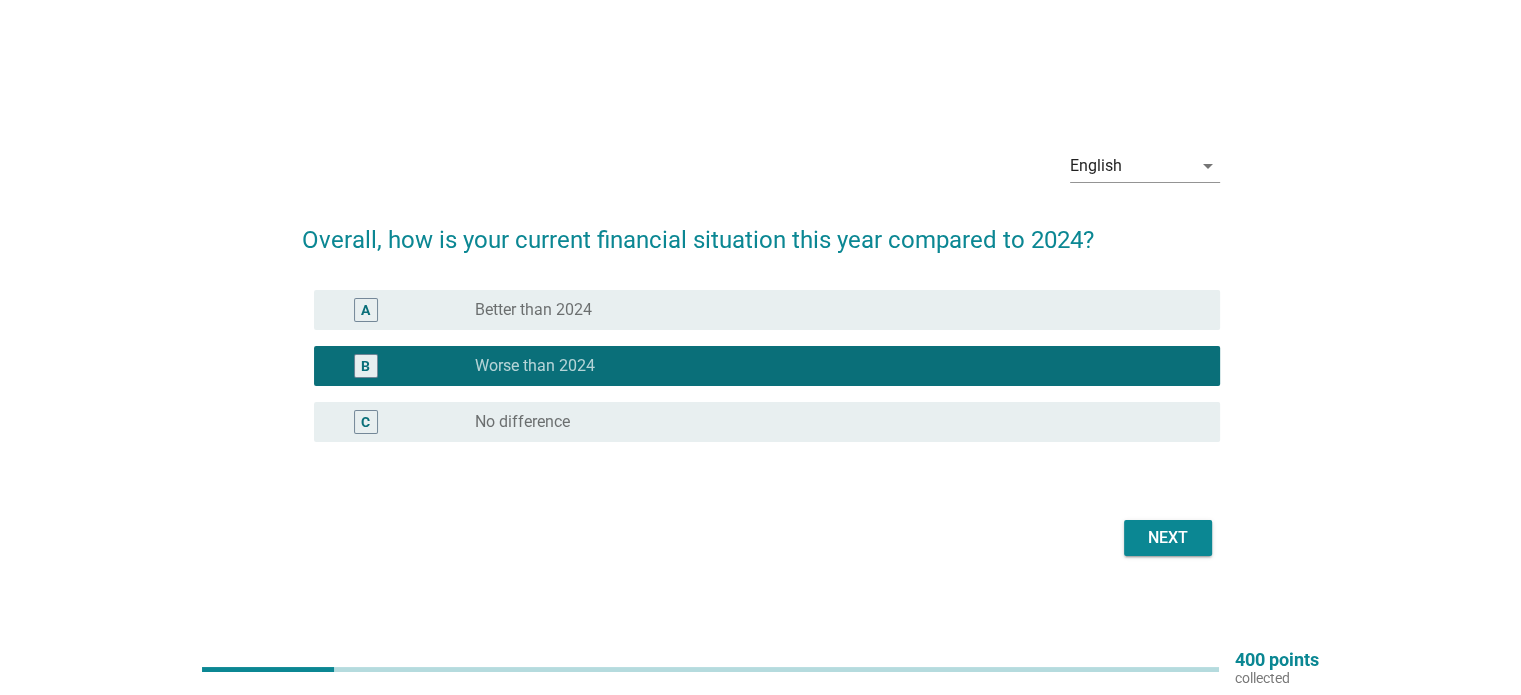 click on "Next" at bounding box center (1168, 538) 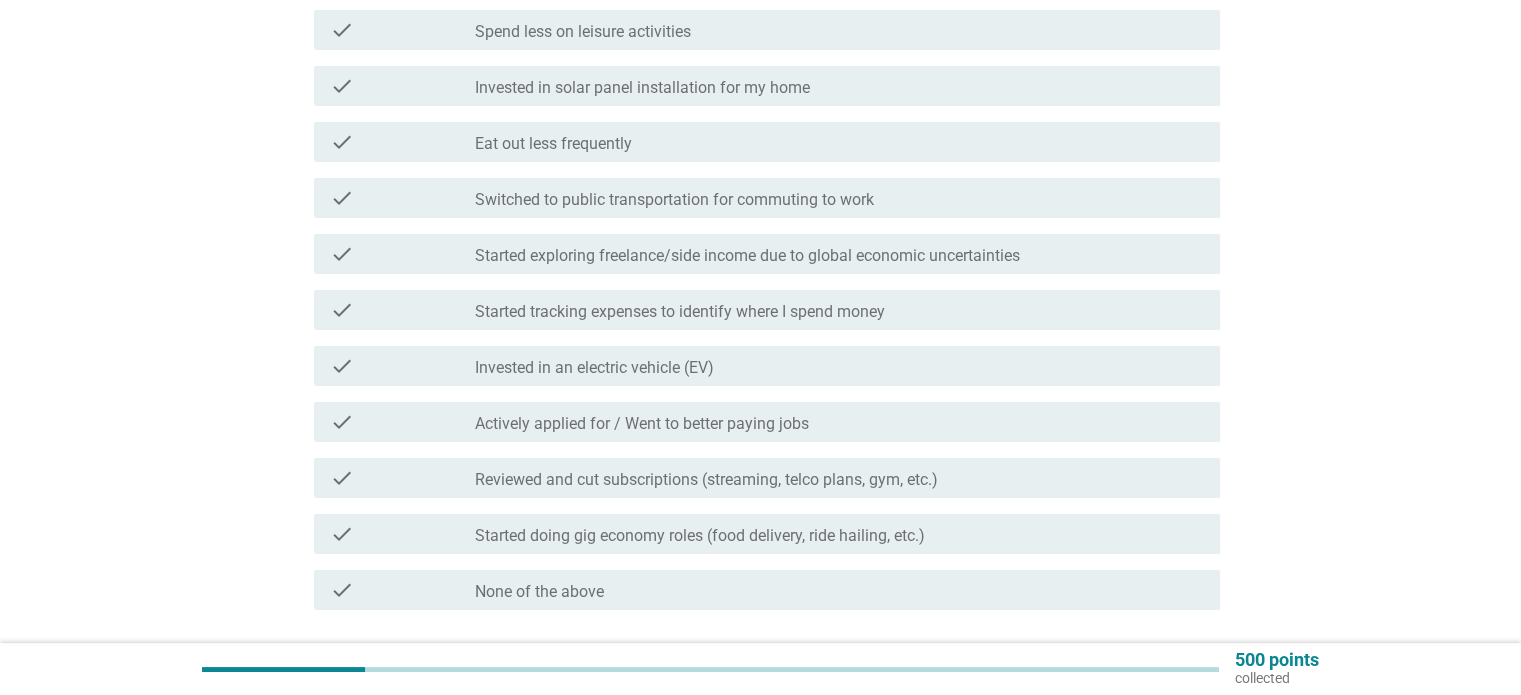 scroll, scrollTop: 300, scrollLeft: 0, axis: vertical 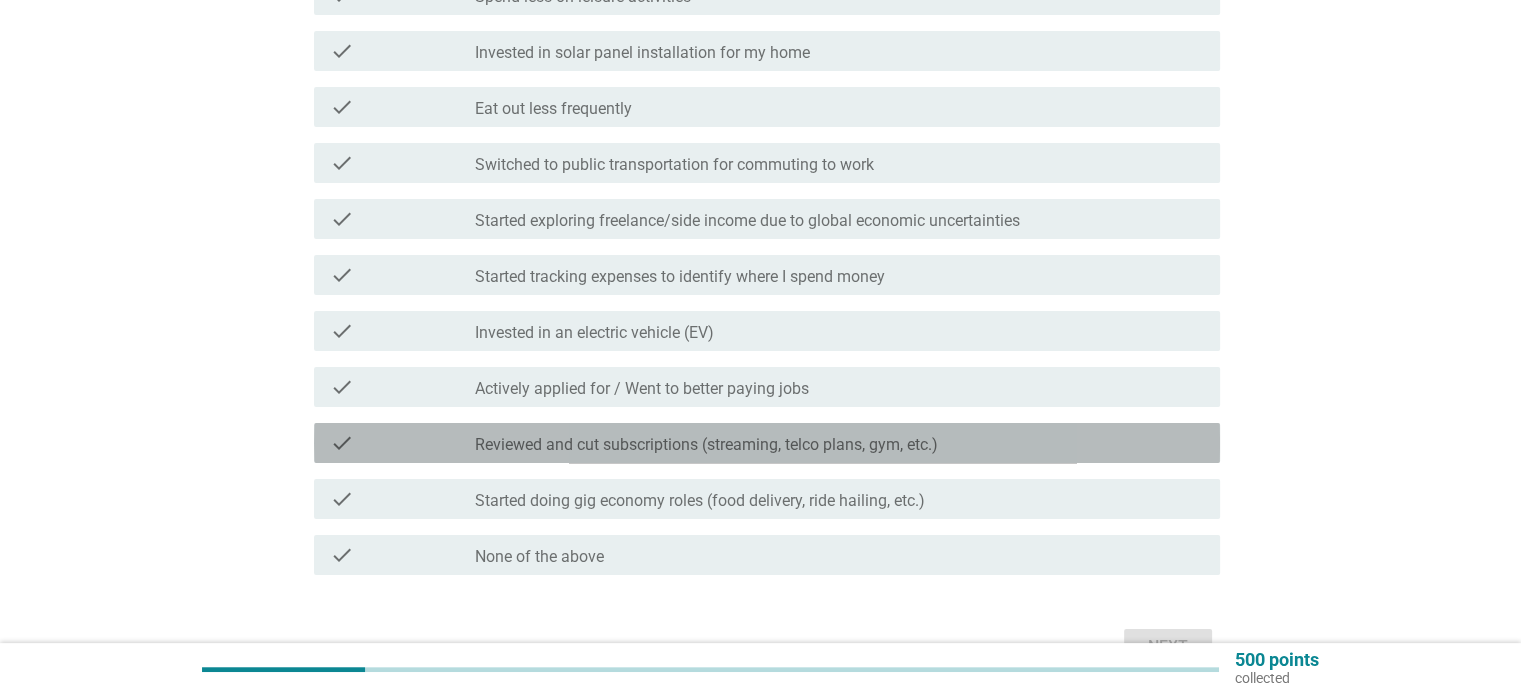 click on "Reviewed and cut subscriptions (streaming, telco plans, gym, etc.)" at bounding box center [706, 445] 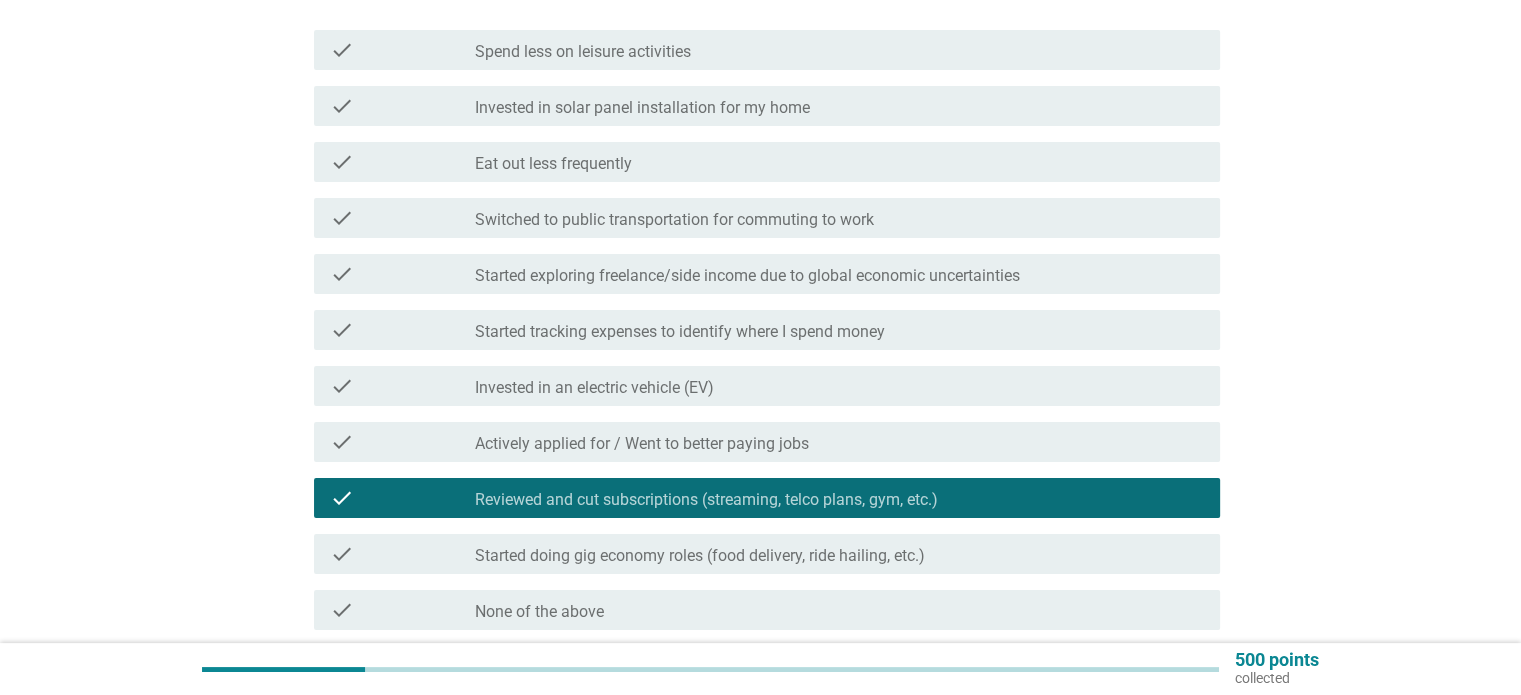 scroll, scrollTop: 200, scrollLeft: 0, axis: vertical 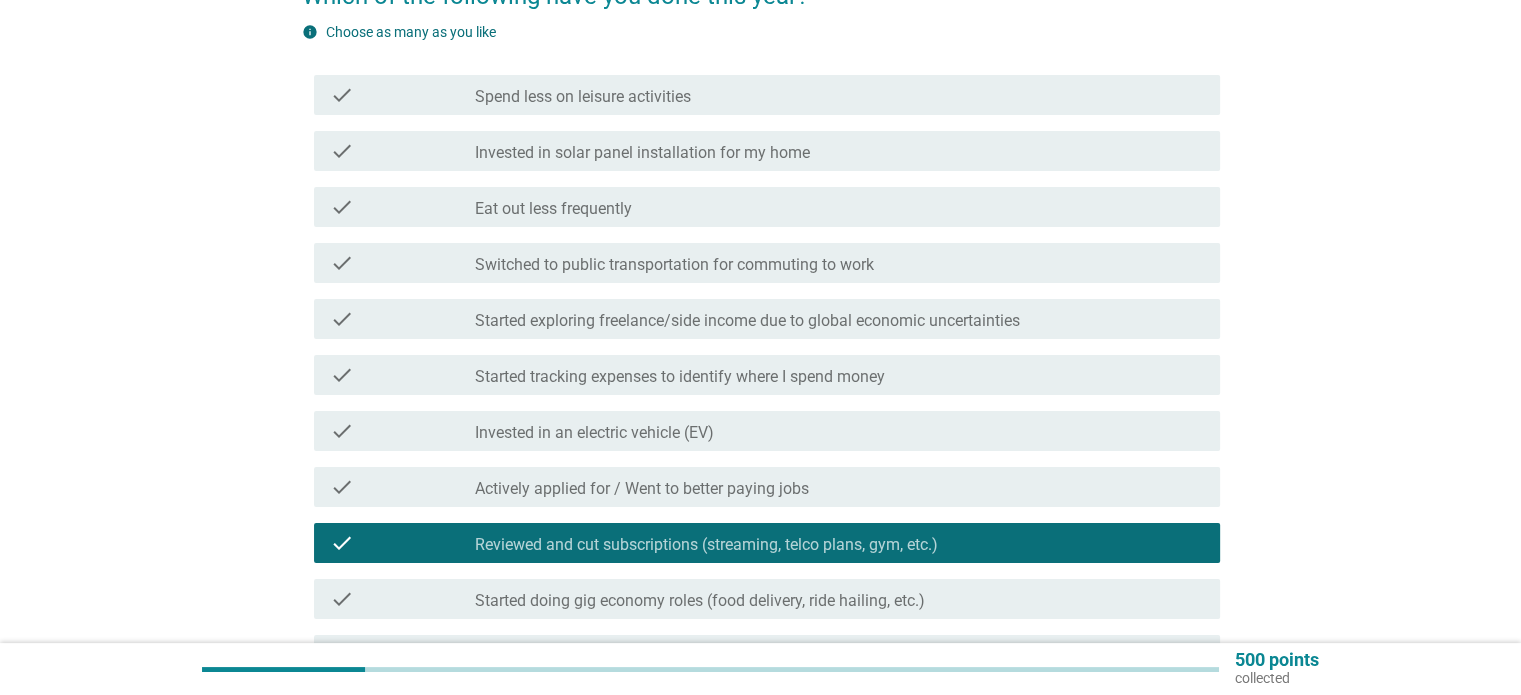click on "check     check_box_outline_blank Spend less on leisure activities" at bounding box center (761, 95) 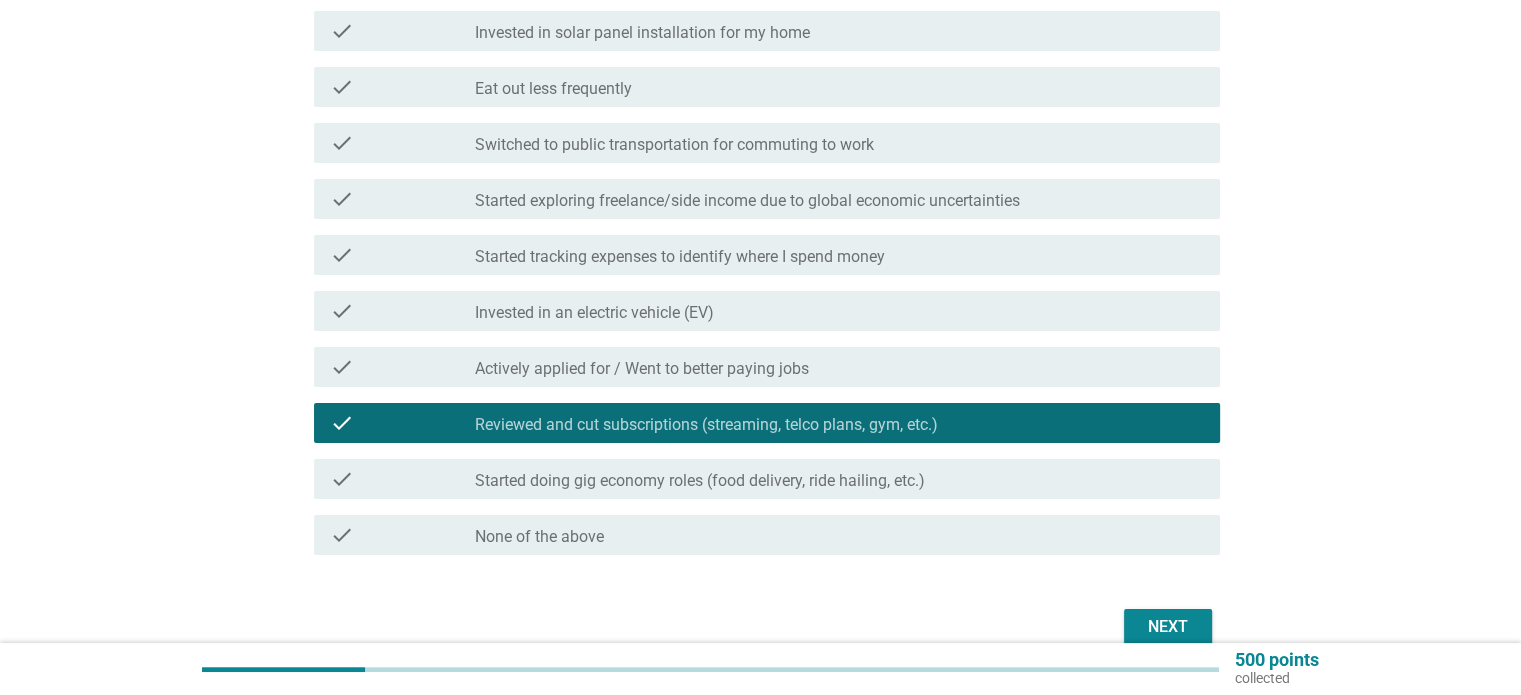 scroll, scrollTop: 417, scrollLeft: 0, axis: vertical 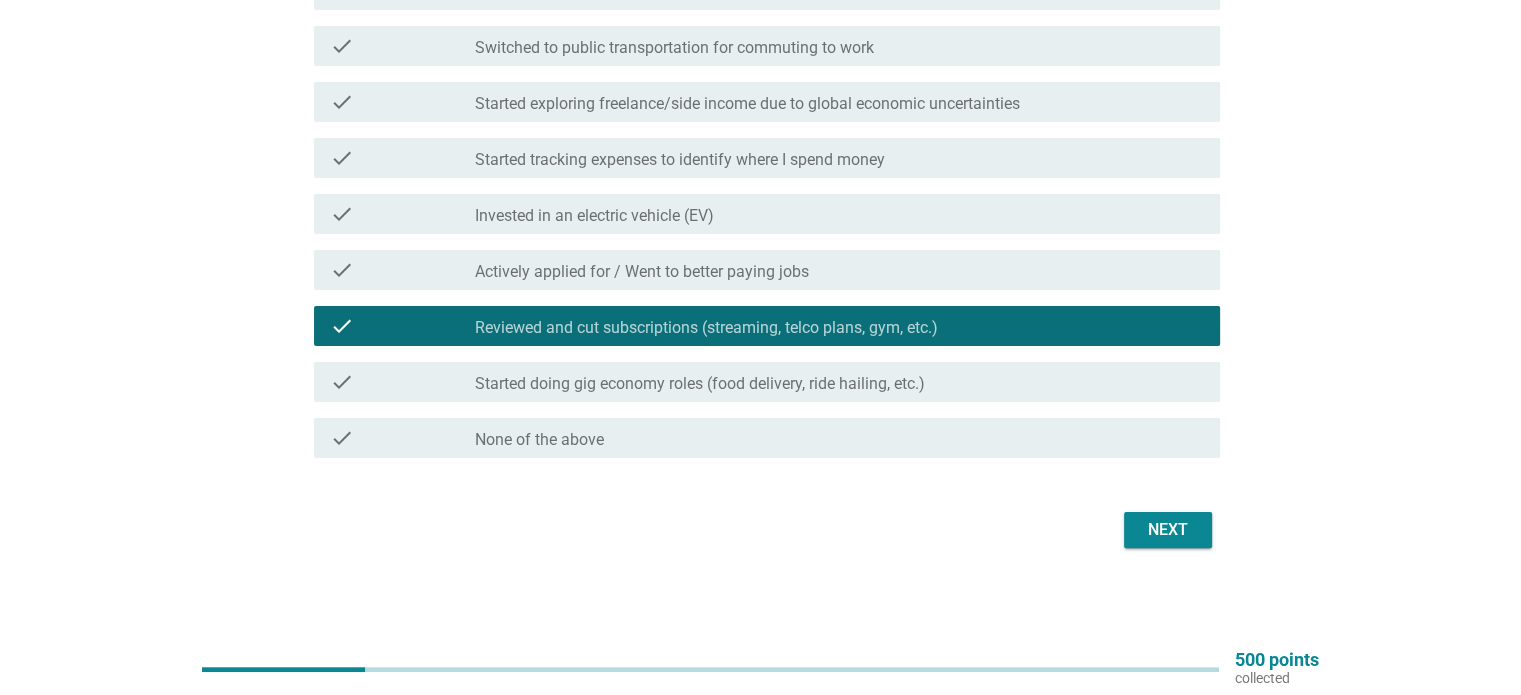 click on "Next" at bounding box center (1168, 530) 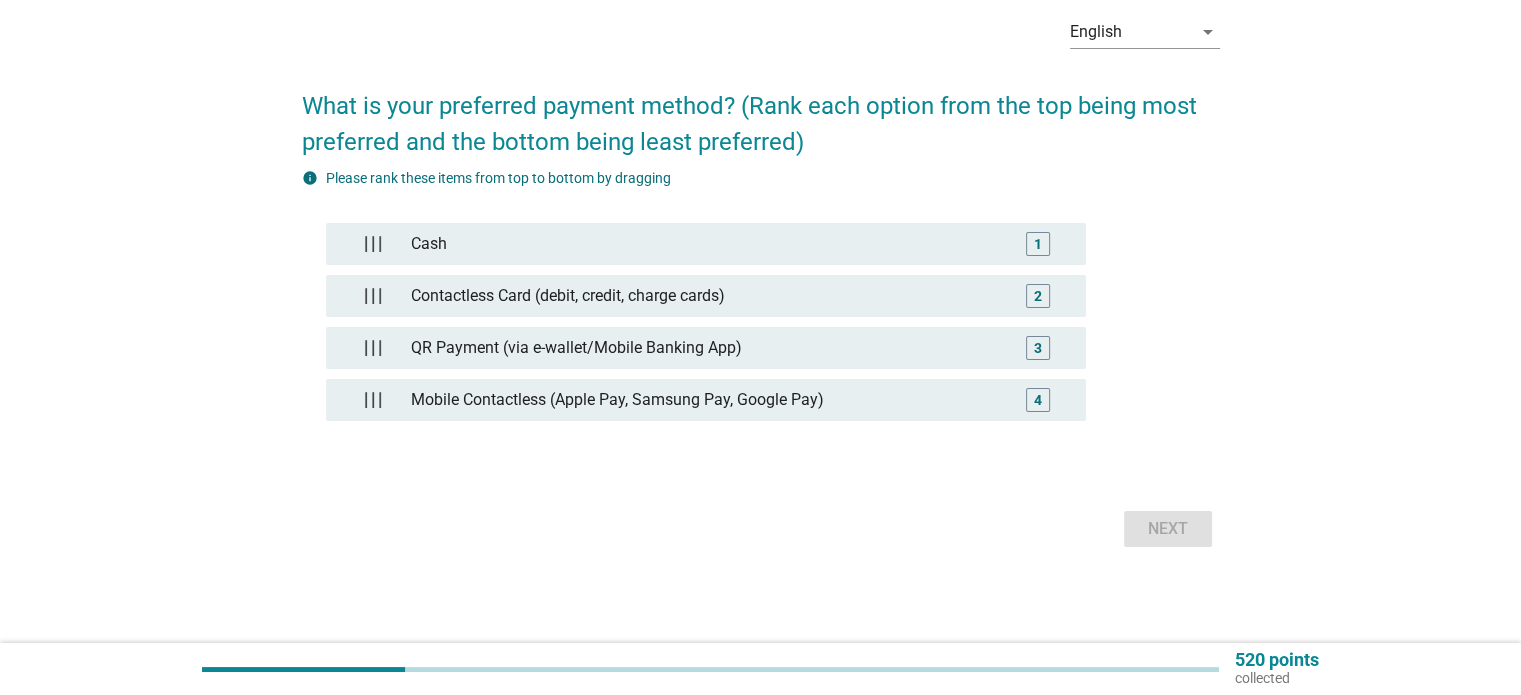 scroll, scrollTop: 0, scrollLeft: 0, axis: both 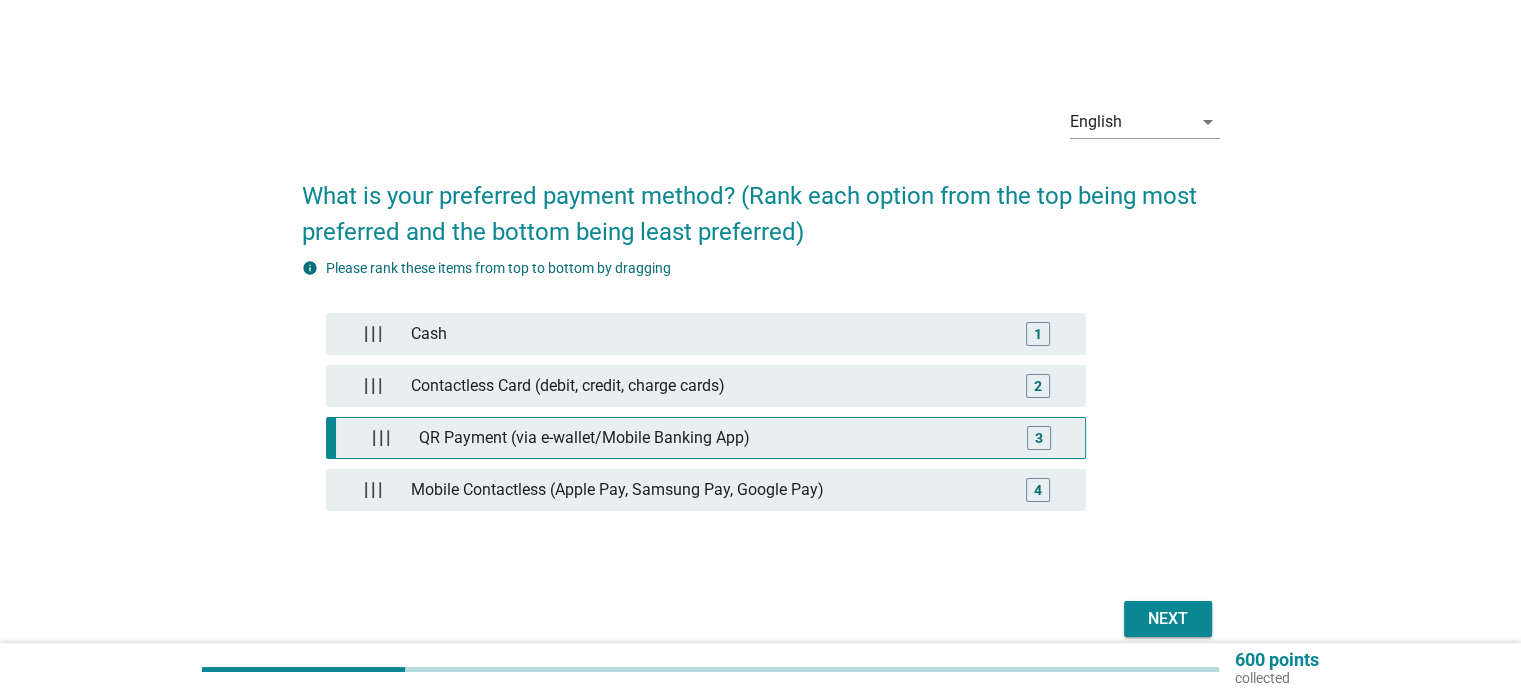 type 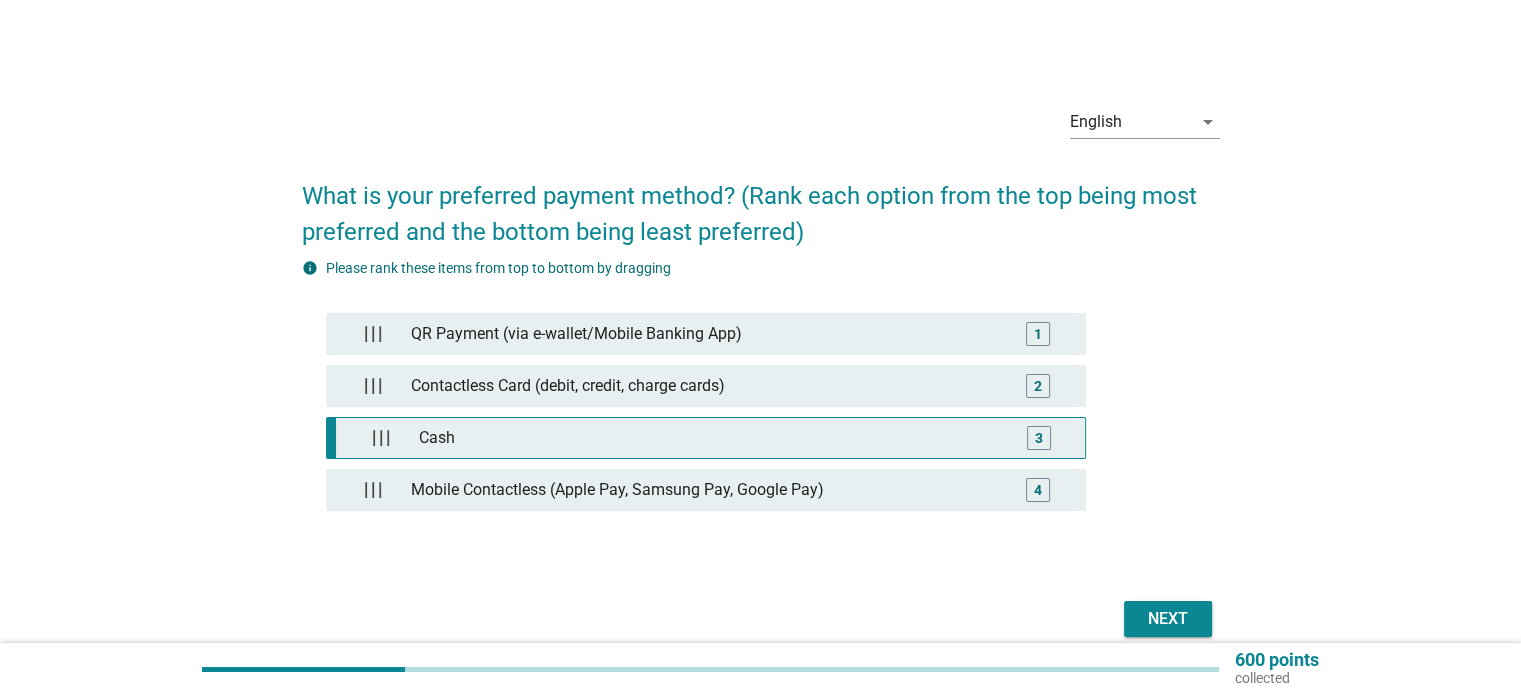 click on "Cash" at bounding box center (709, 438) 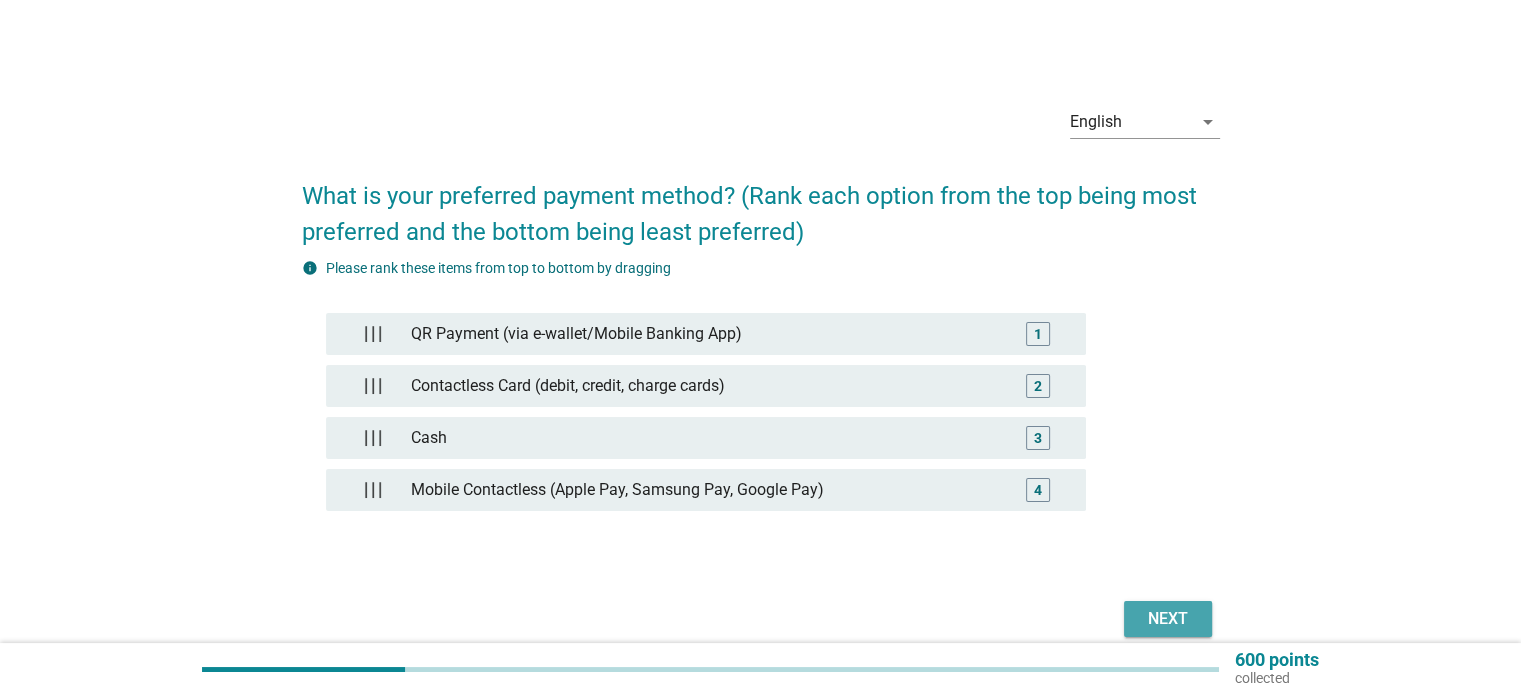 click on "Next" at bounding box center [1168, 619] 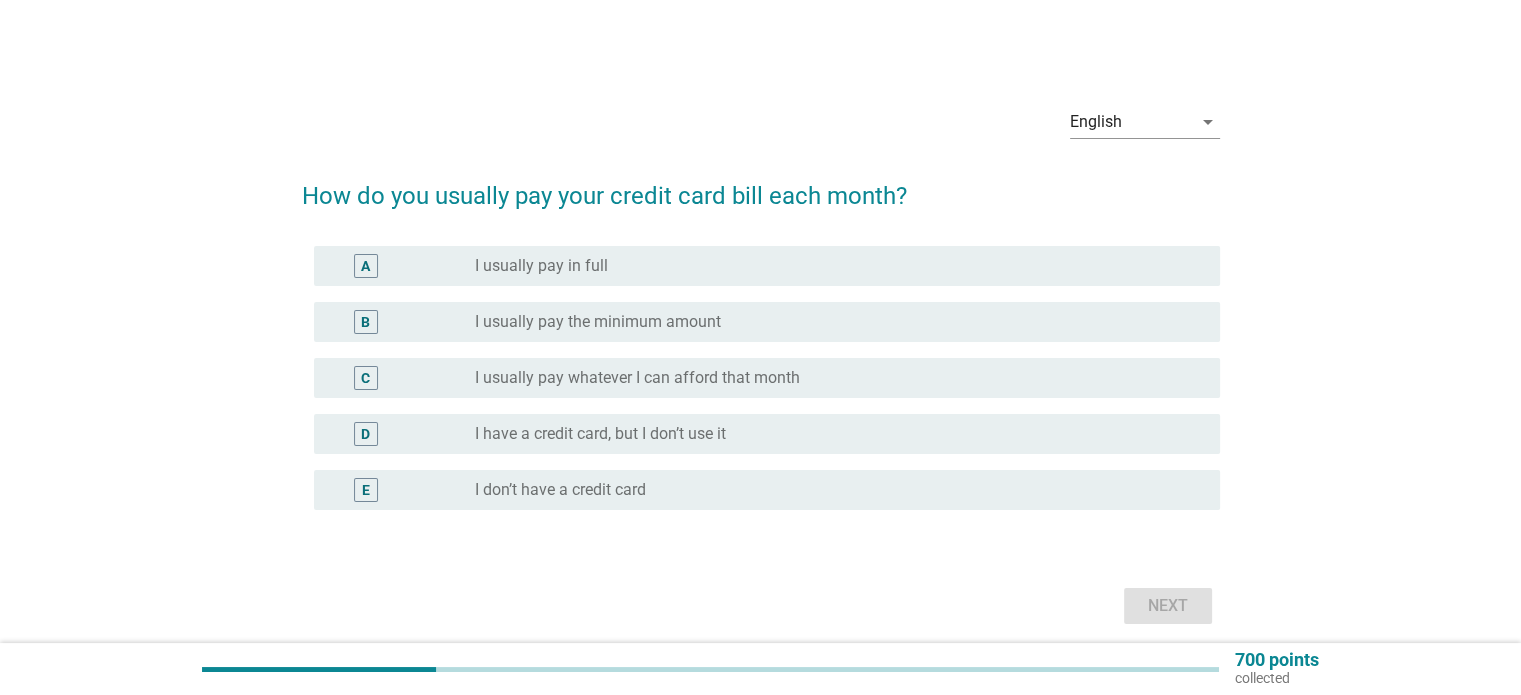 click on "radio_button_unchecked I usually pay in full" at bounding box center [831, 266] 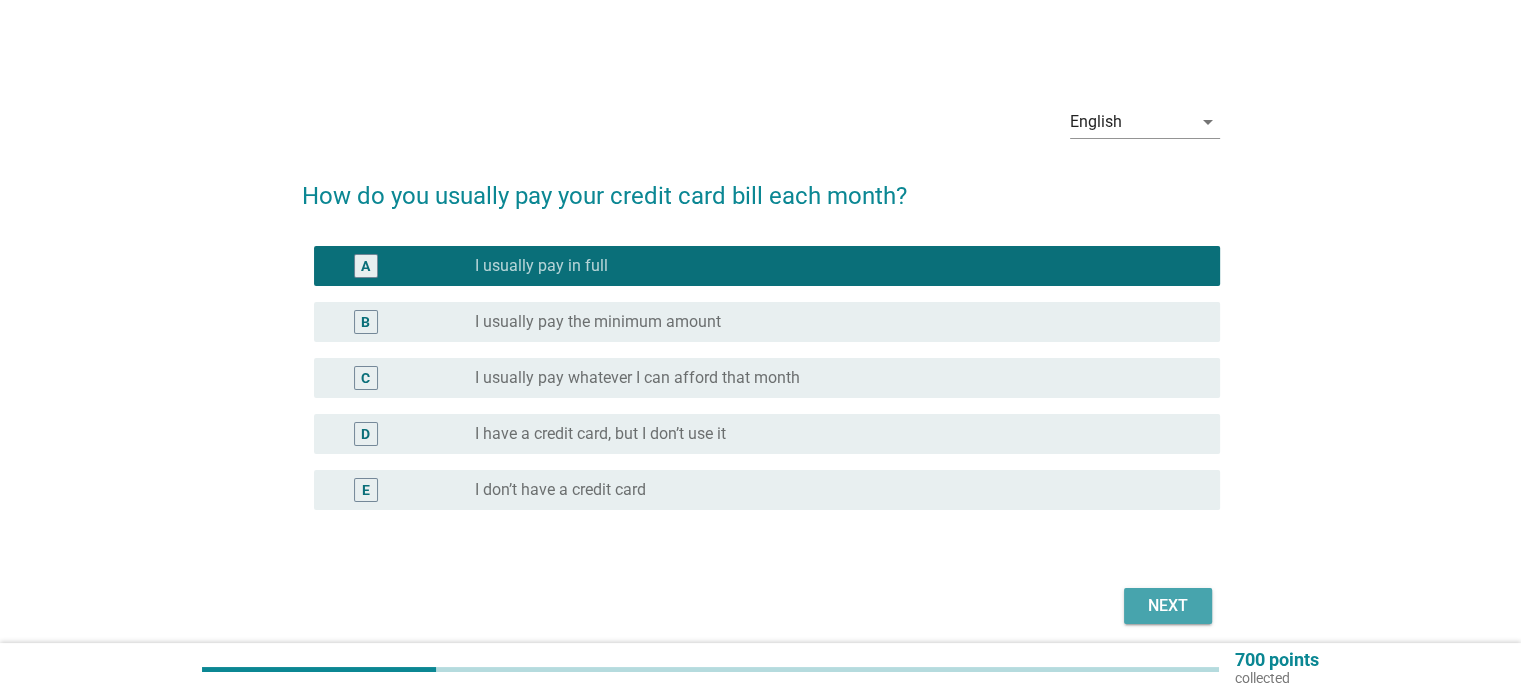 click on "Next" at bounding box center [1168, 606] 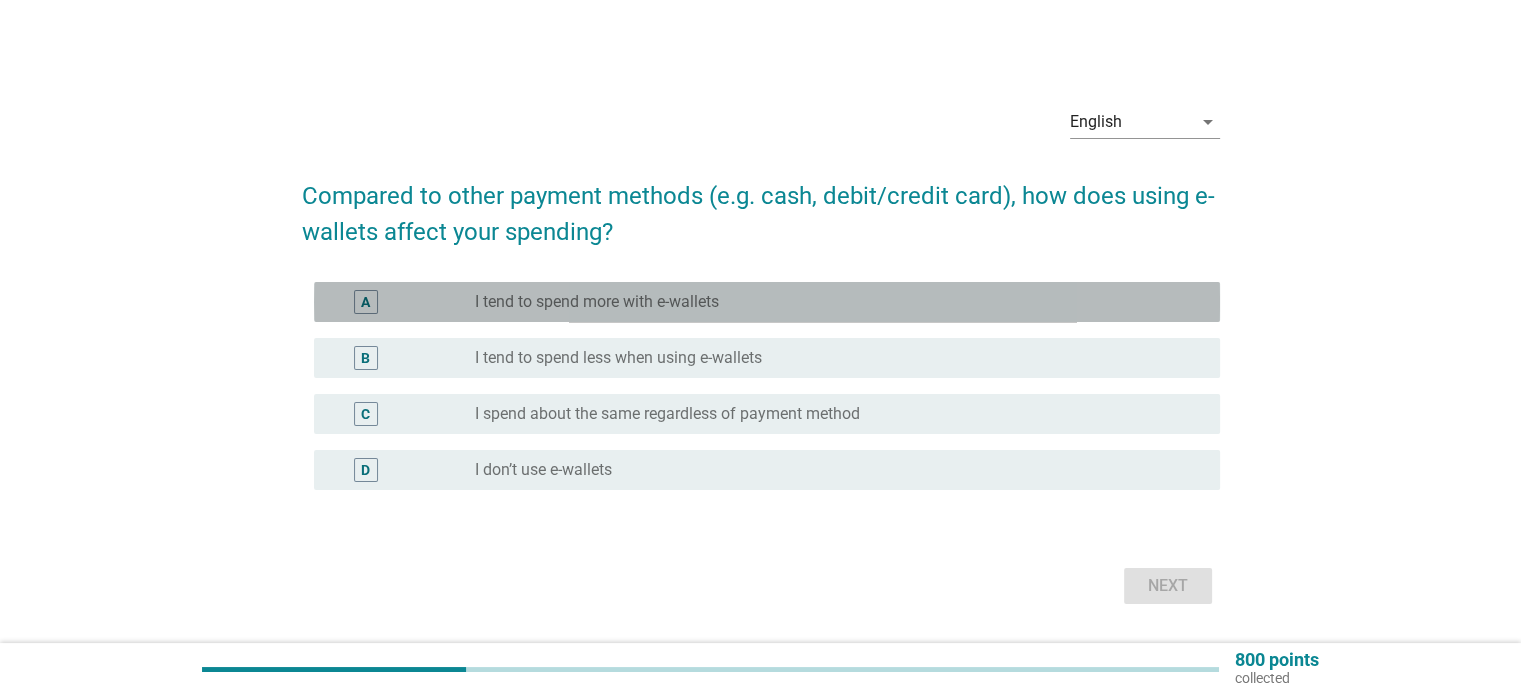 click on "I tend to spend more with e-wallets" at bounding box center [597, 302] 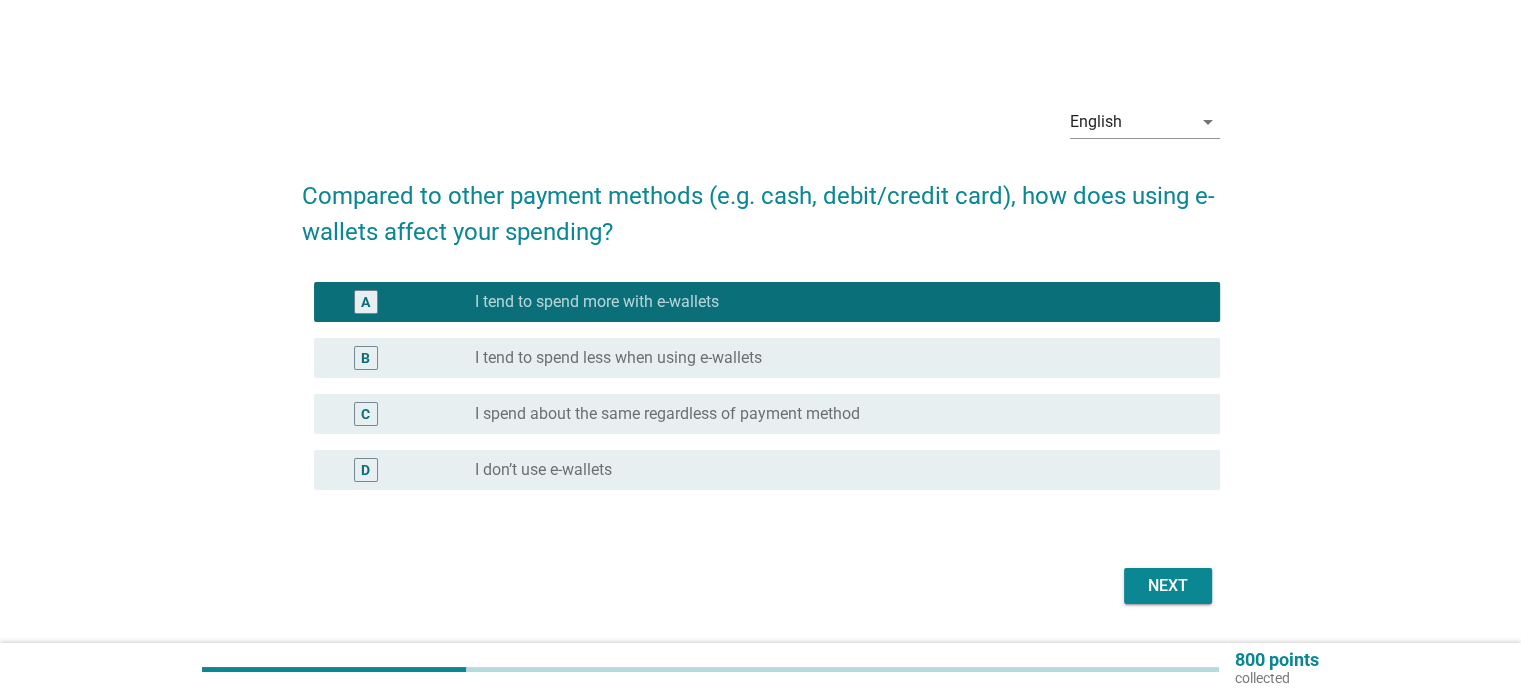 click on "English arrow_drop_down   Compared to other payment methods (e.g. cash, debit/credit card), how does using e-wallets affect your spending?     A     radio_button_checked I tend to spend more with e-wallets   B     radio_button_unchecked I tend to spend less when using e-wallets   C     radio_button_unchecked I spend about the same regardless of payment method   D     radio_button_unchecked I don’t use e-wallets     Next" at bounding box center [761, 350] 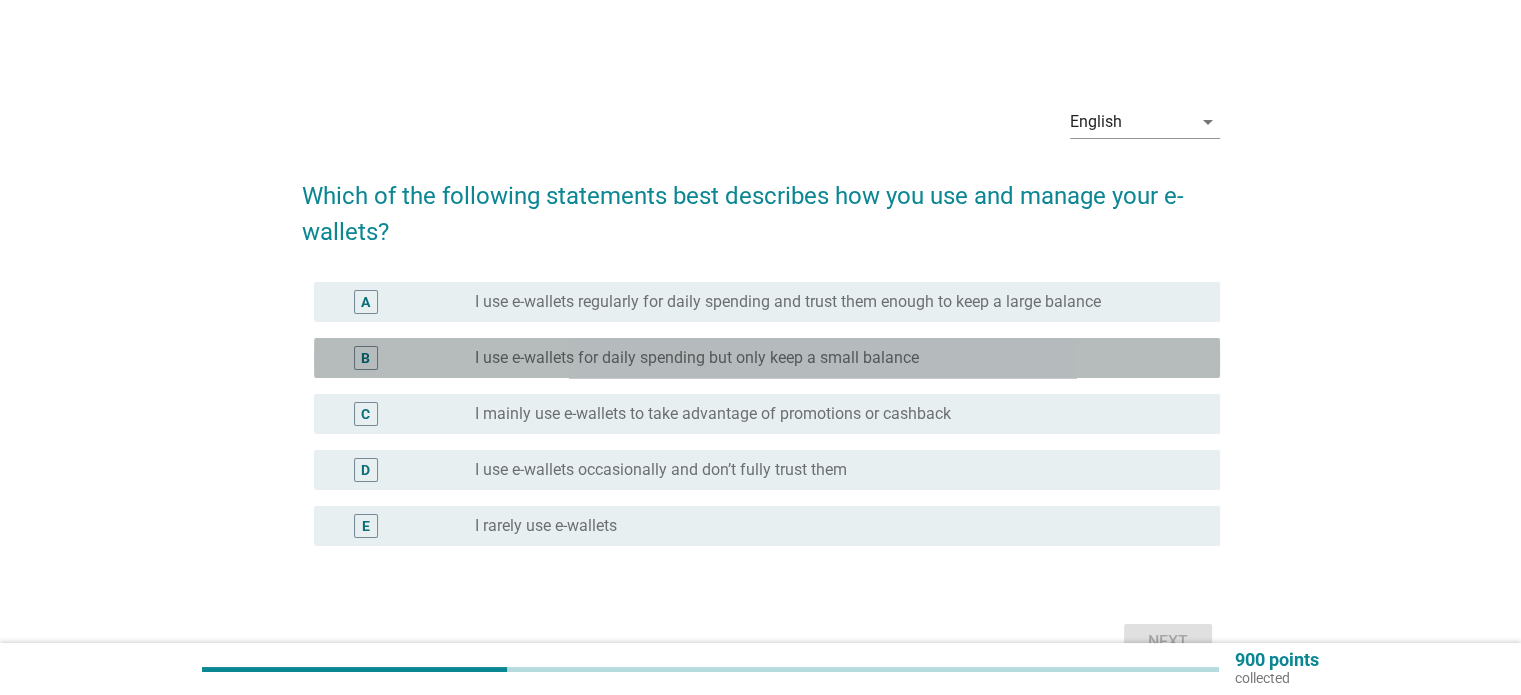 click on "B     radio_button_unchecked I use e-wallets for daily spending but only keep a small balance" at bounding box center [767, 358] 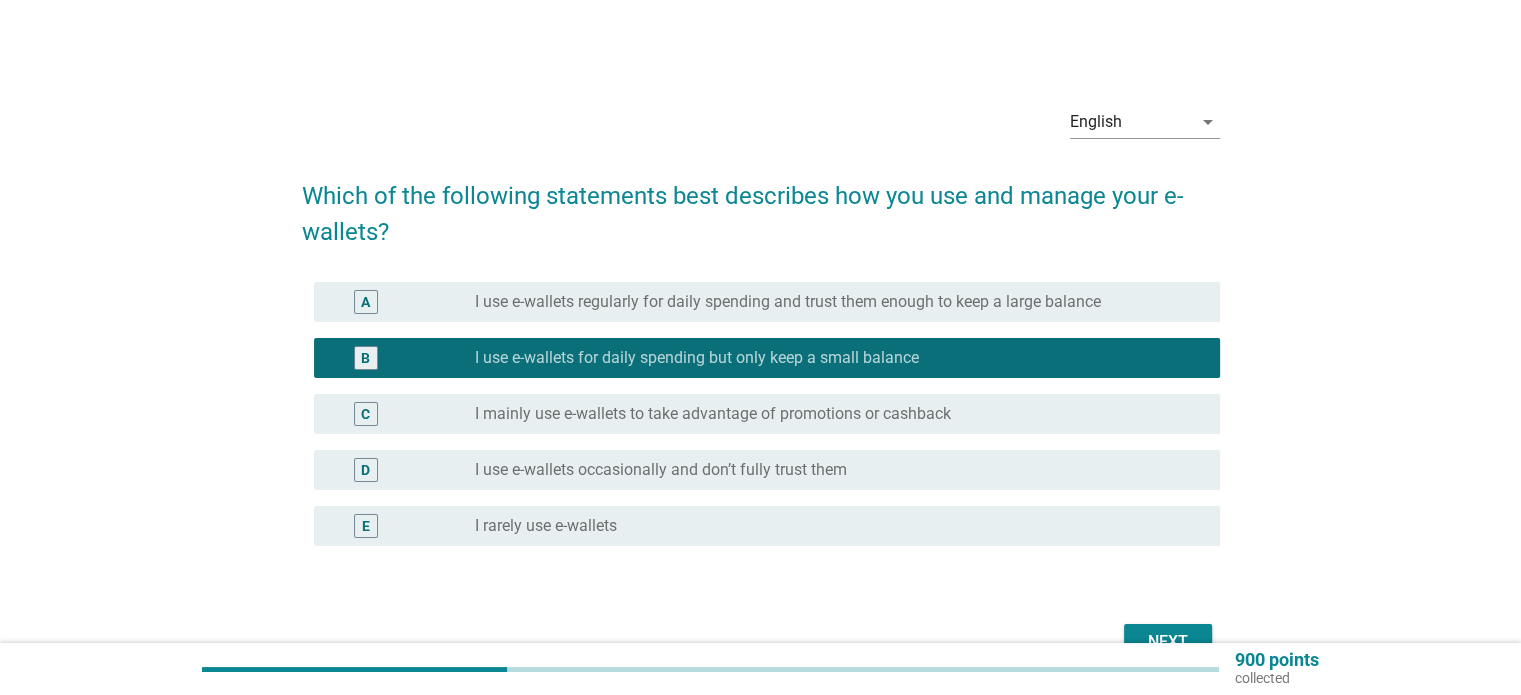 click on "Next" at bounding box center (1168, 642) 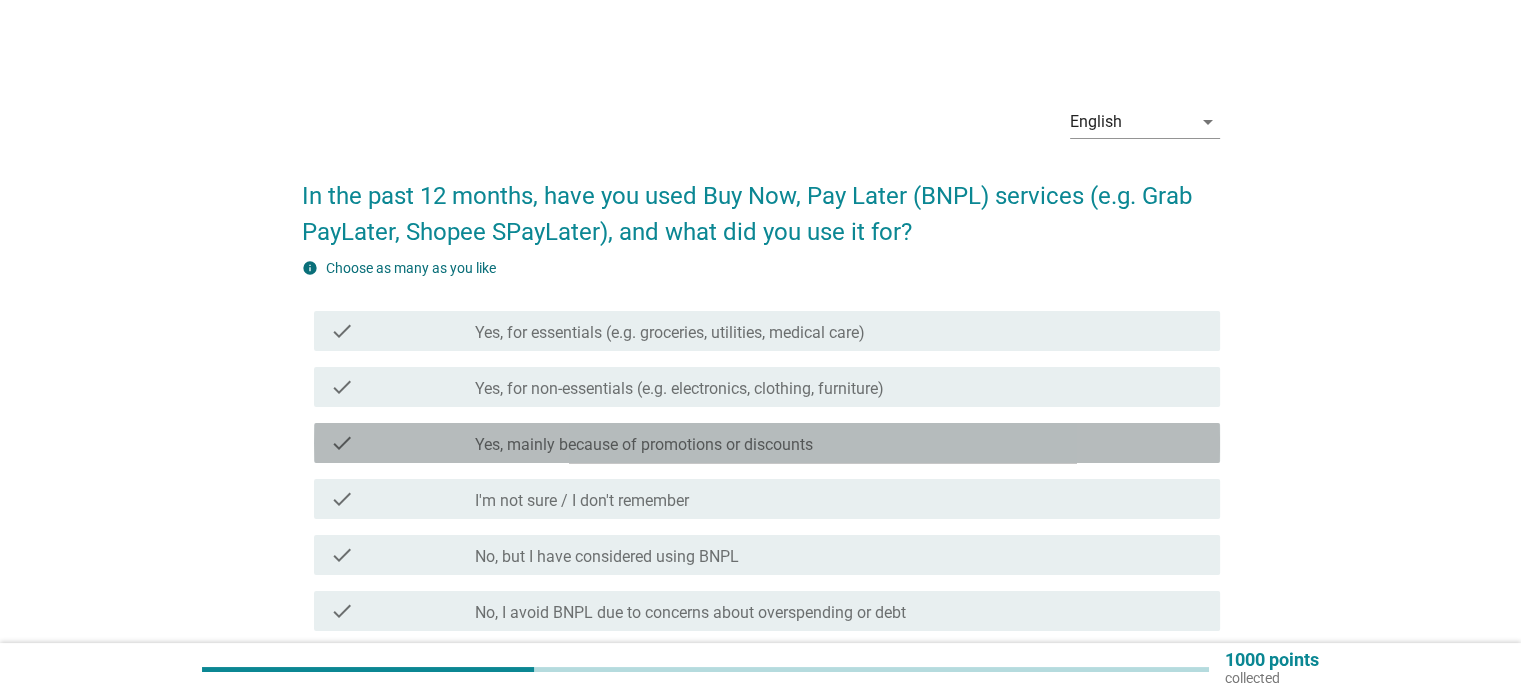click on "Yes, mainly because of promotions or discounts" at bounding box center (644, 445) 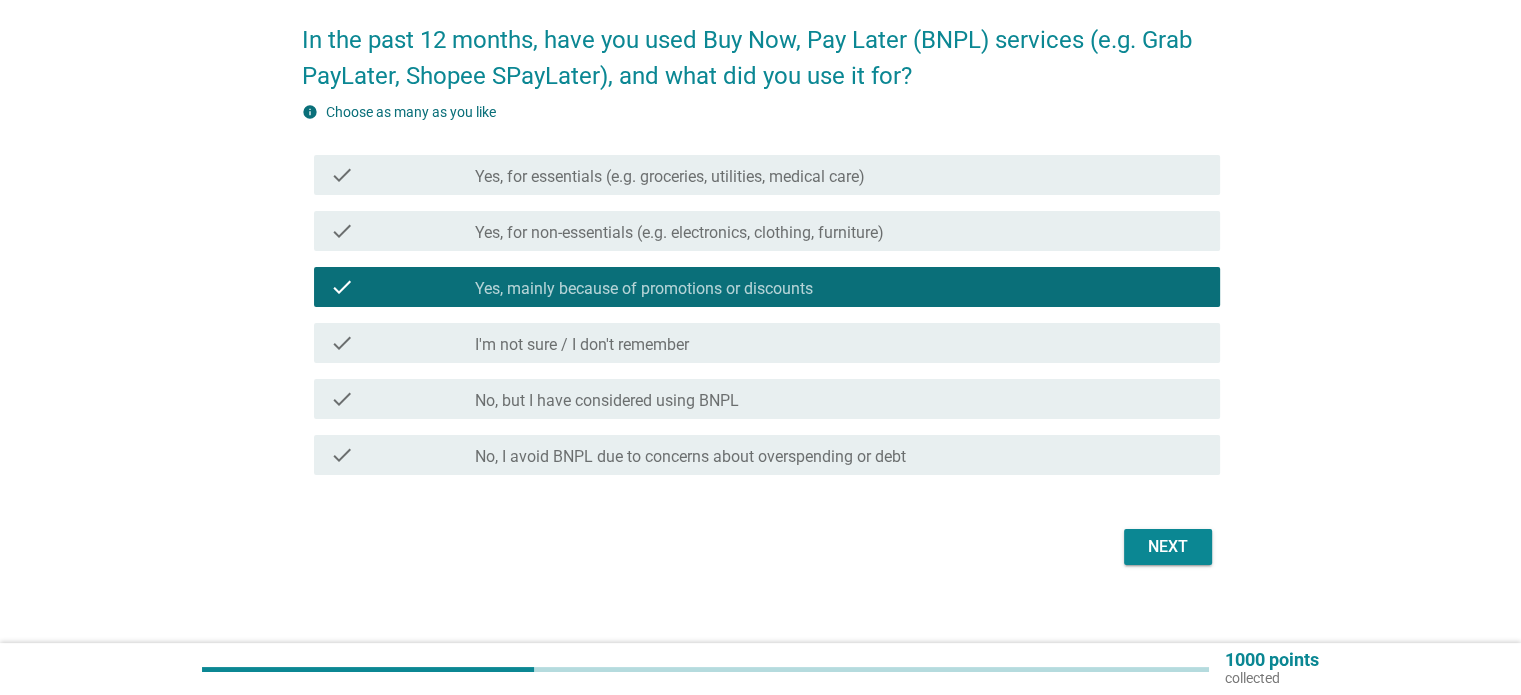 scroll, scrollTop: 173, scrollLeft: 0, axis: vertical 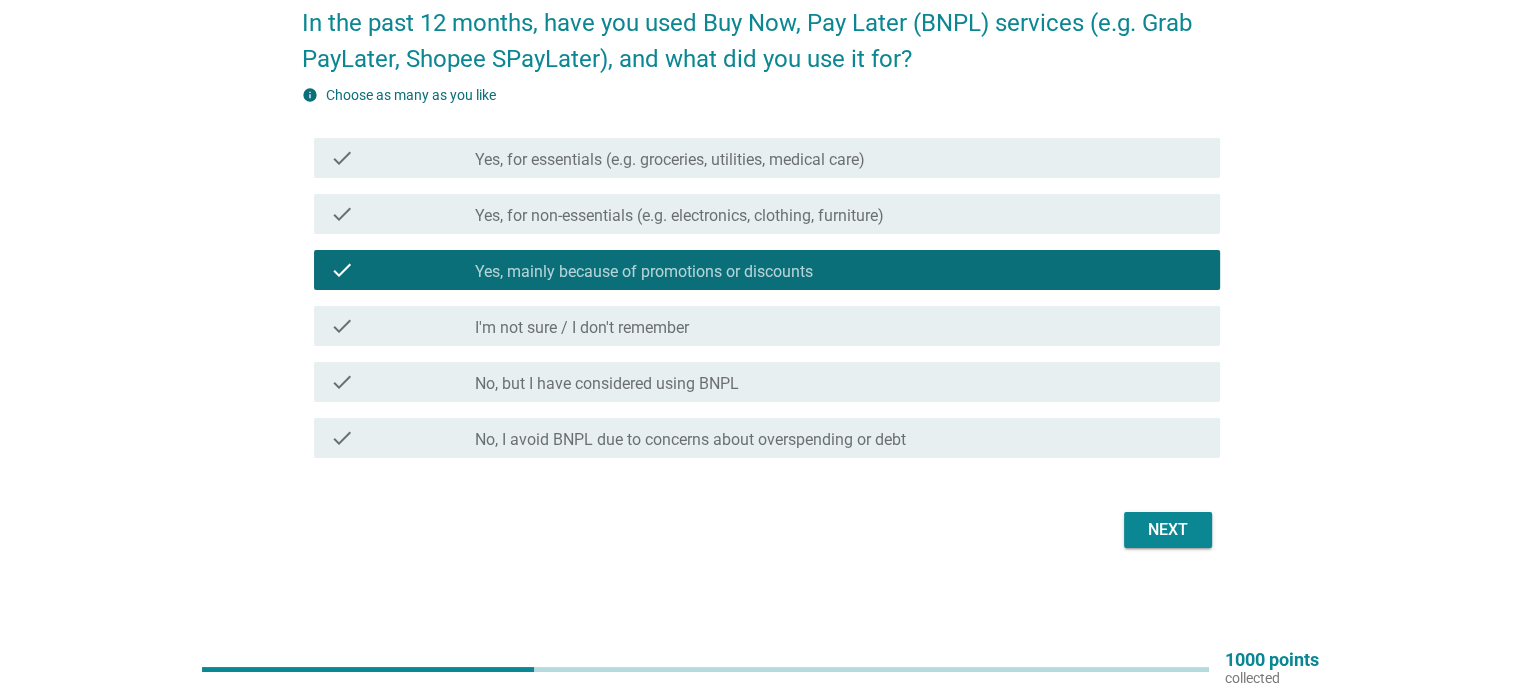 click on "Next" at bounding box center [1168, 530] 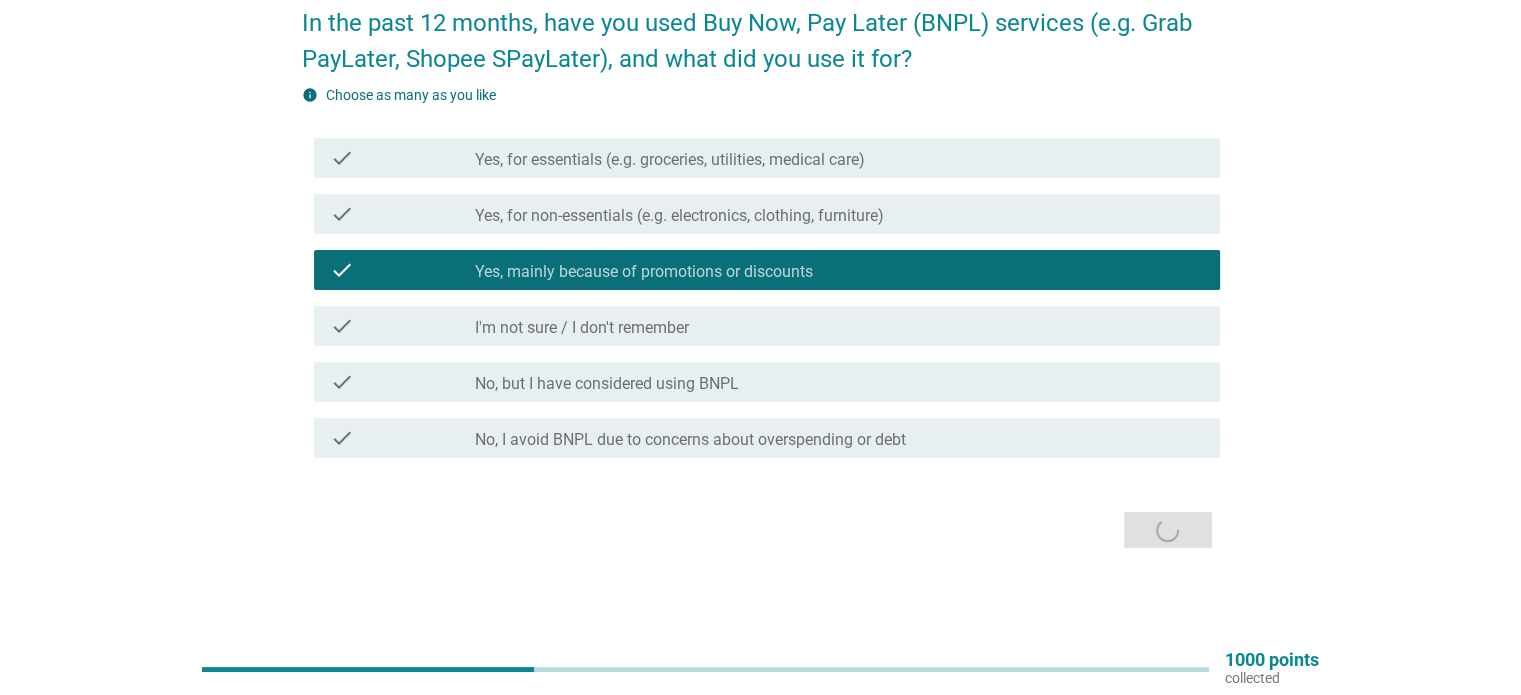 scroll, scrollTop: 0, scrollLeft: 0, axis: both 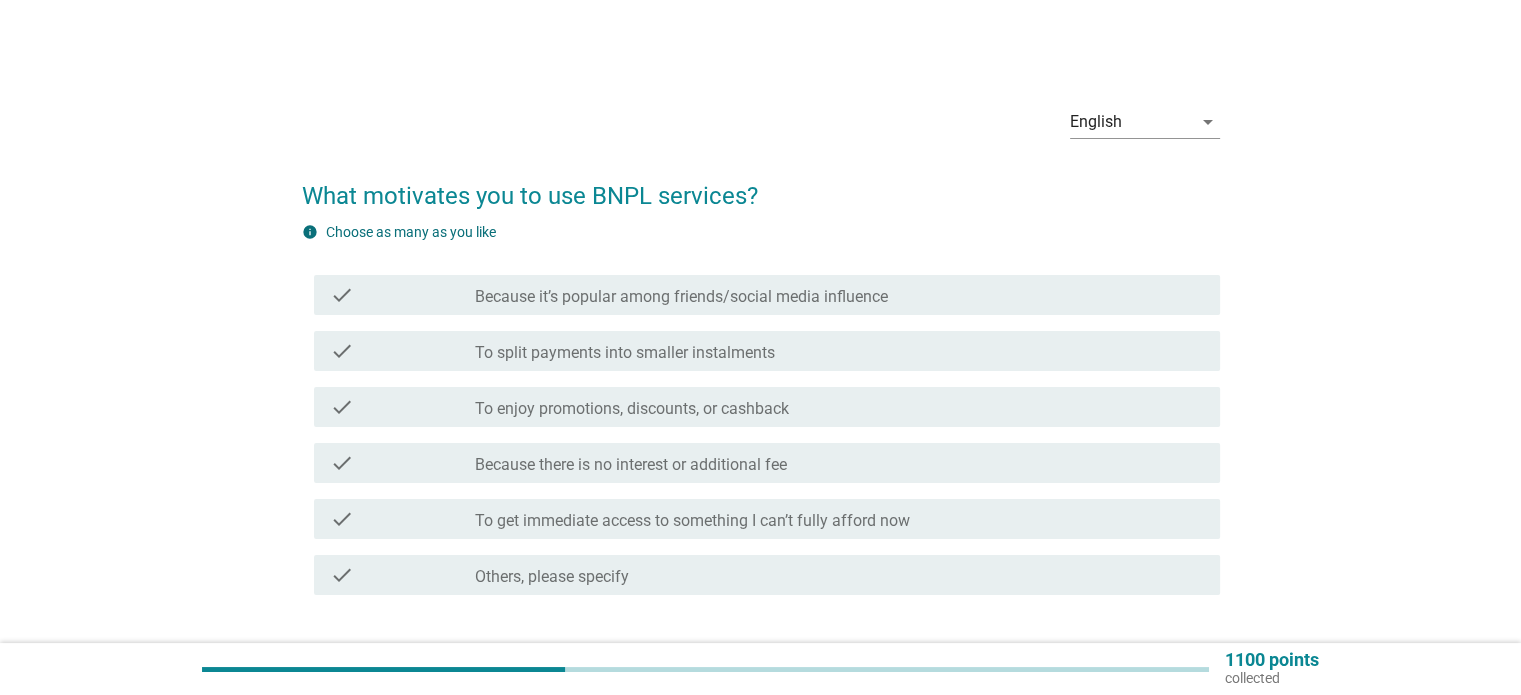 click on "Because it’s popular among friends/social media influence" at bounding box center (681, 297) 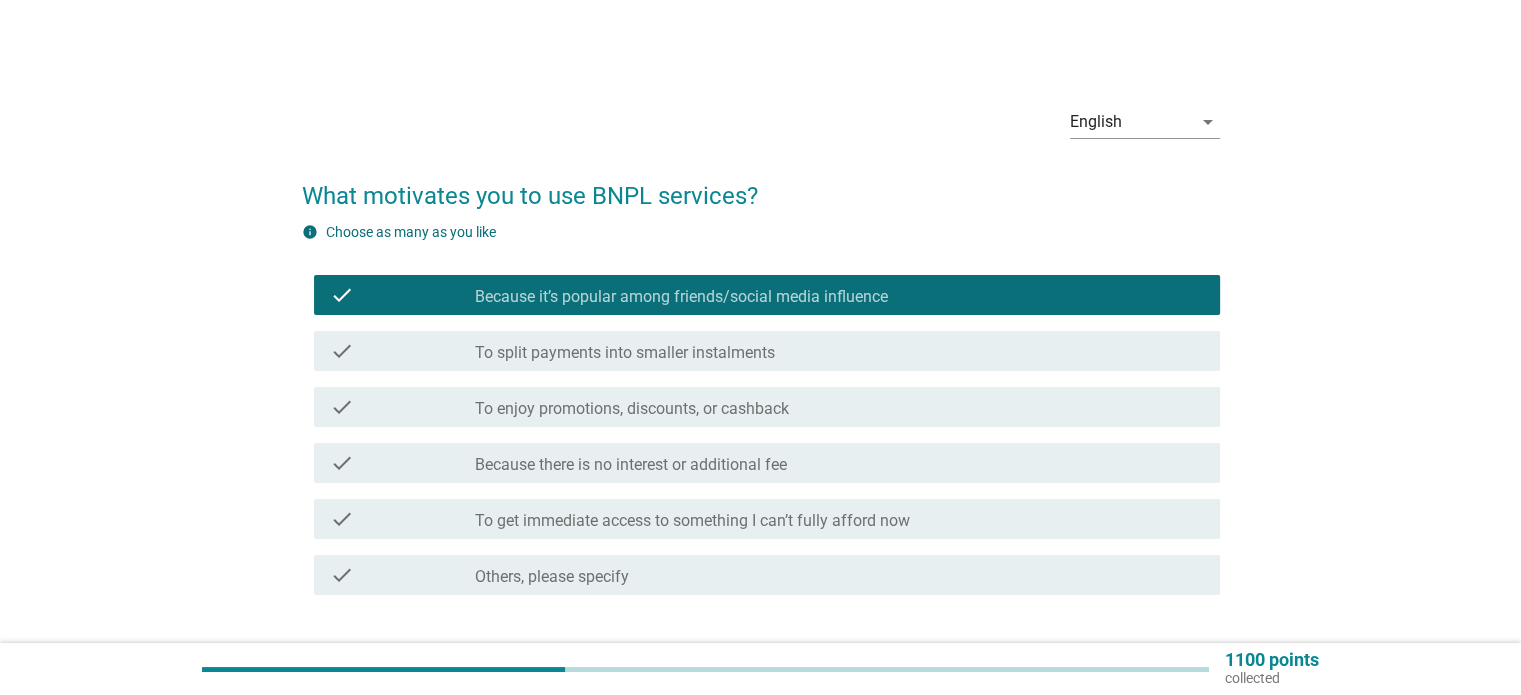 click on "Because there is no interest or additional fee" at bounding box center [631, 465] 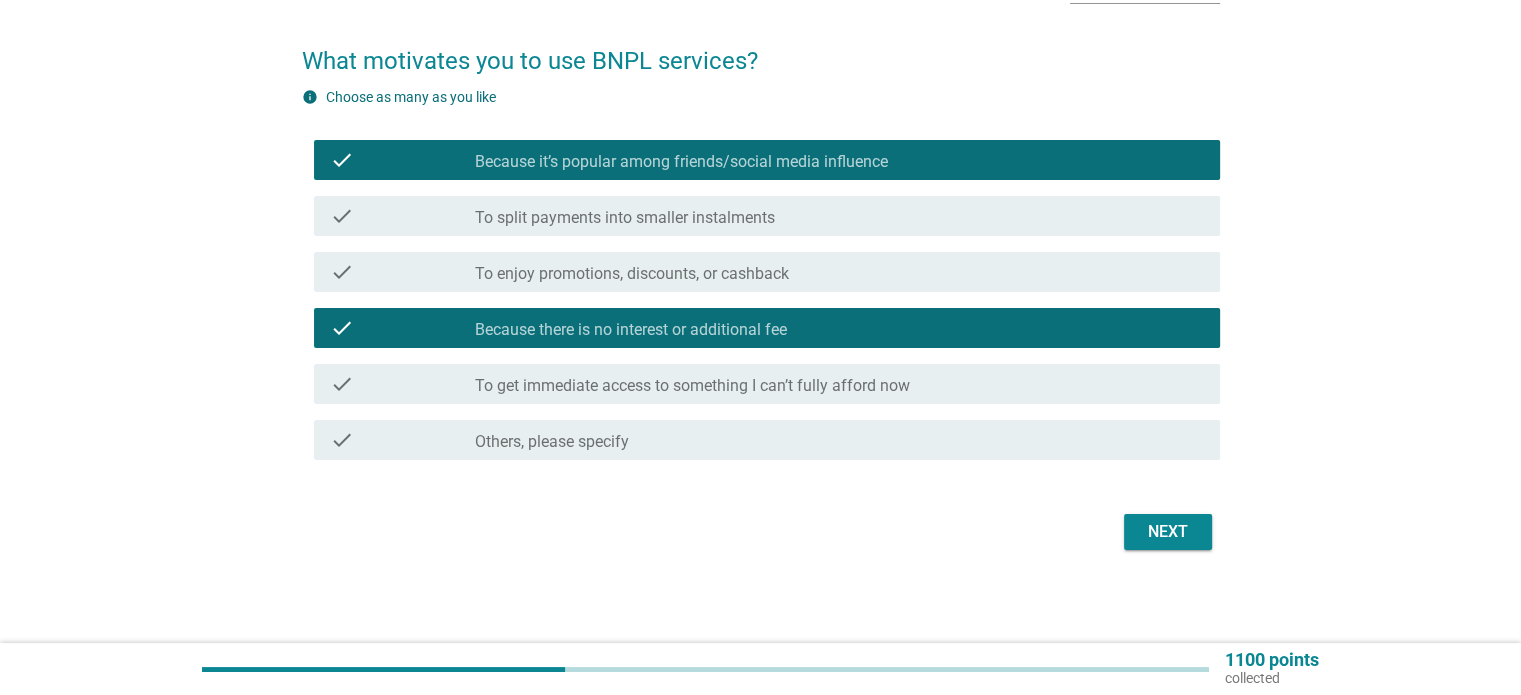 scroll, scrollTop: 137, scrollLeft: 0, axis: vertical 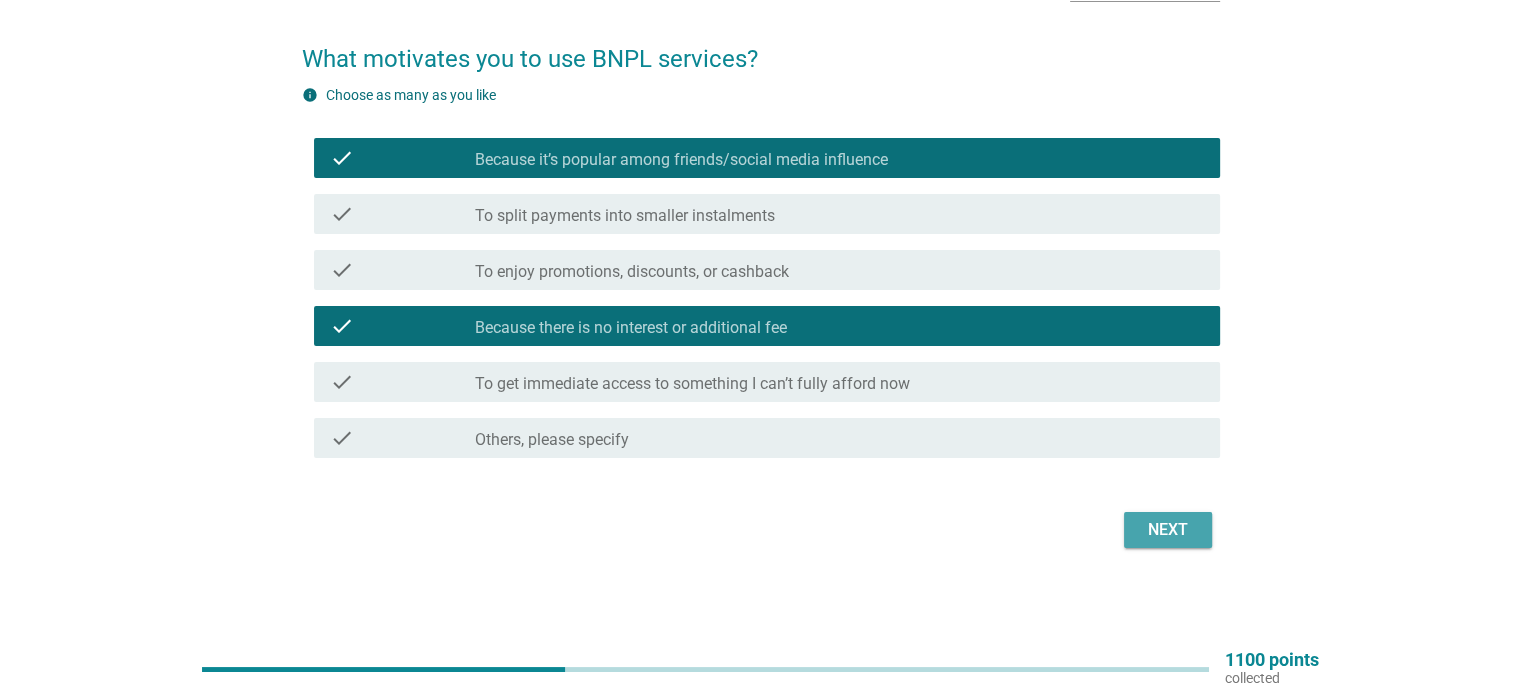 click on "Next" at bounding box center (1168, 530) 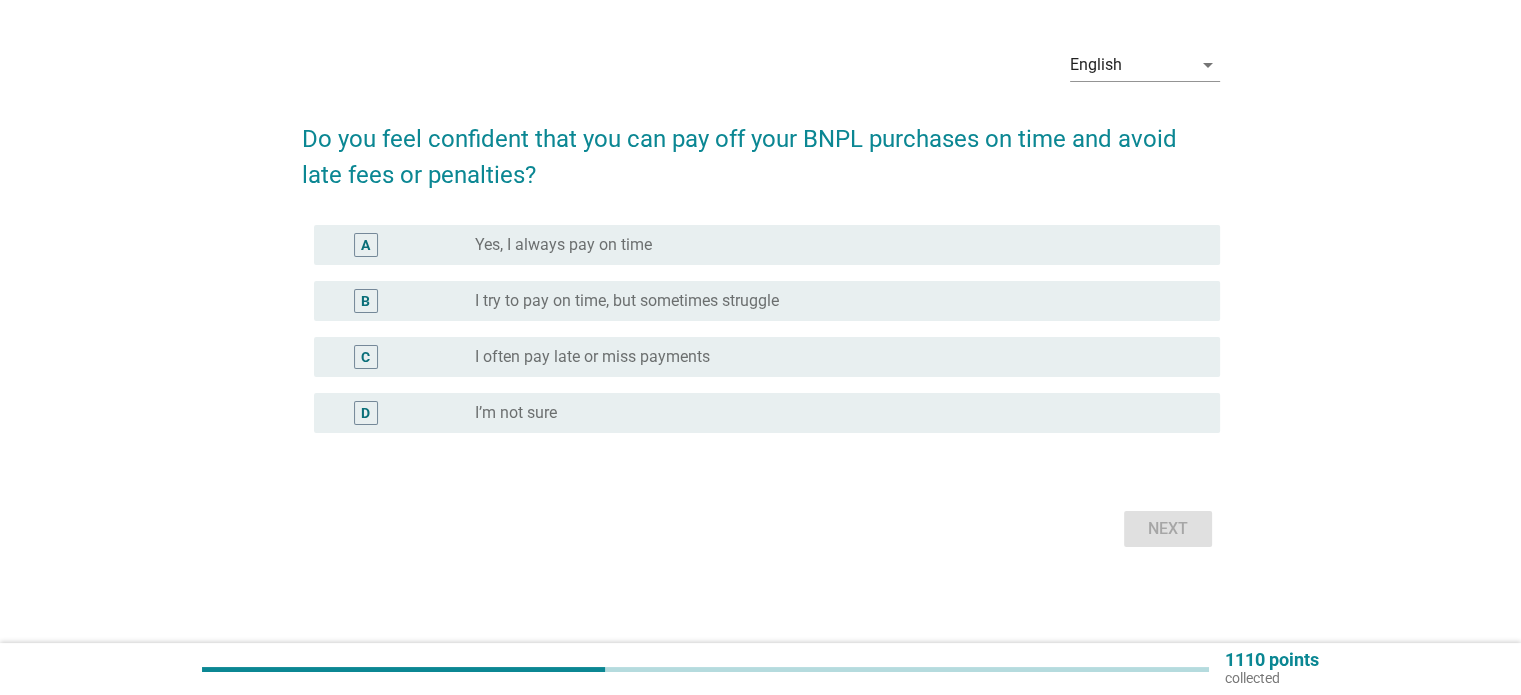 scroll, scrollTop: 0, scrollLeft: 0, axis: both 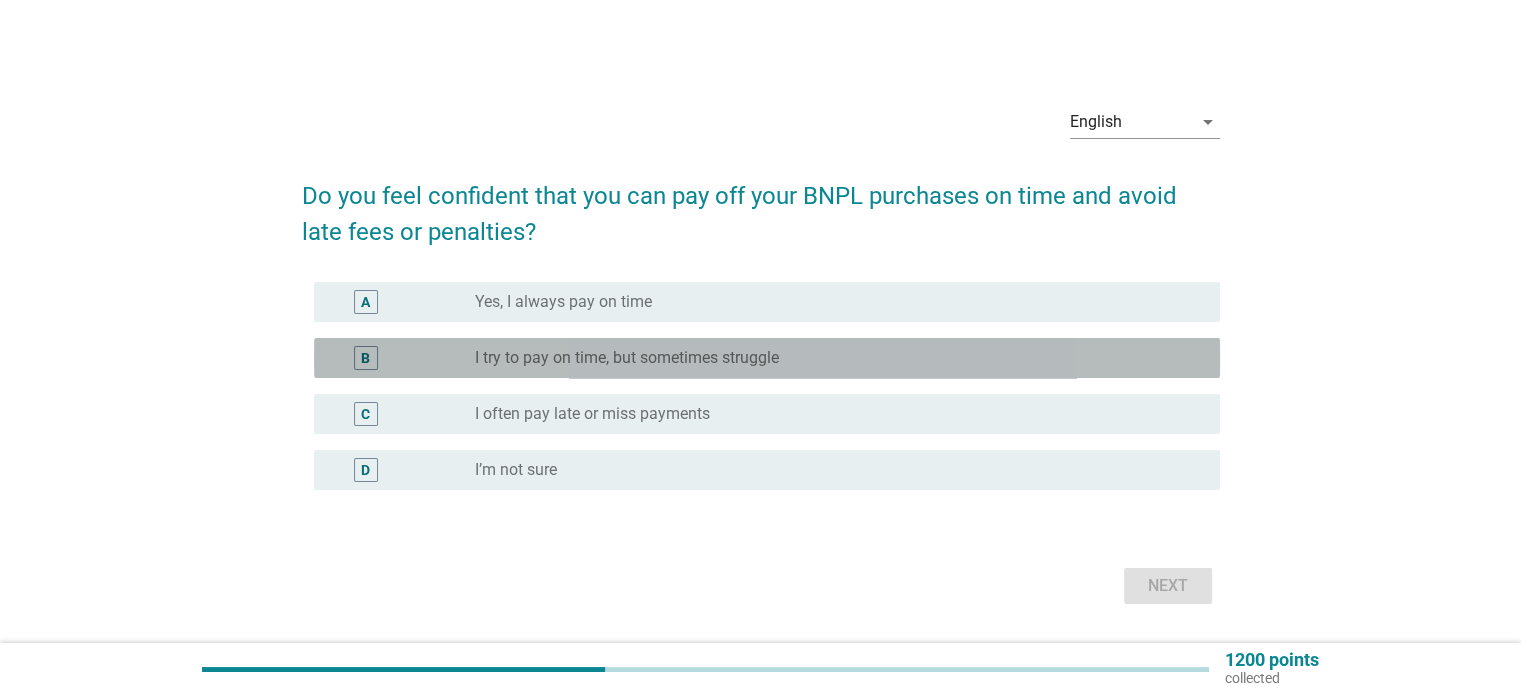 click on "B     radio_button_unchecked I try to pay on time, but sometimes struggle" at bounding box center (767, 358) 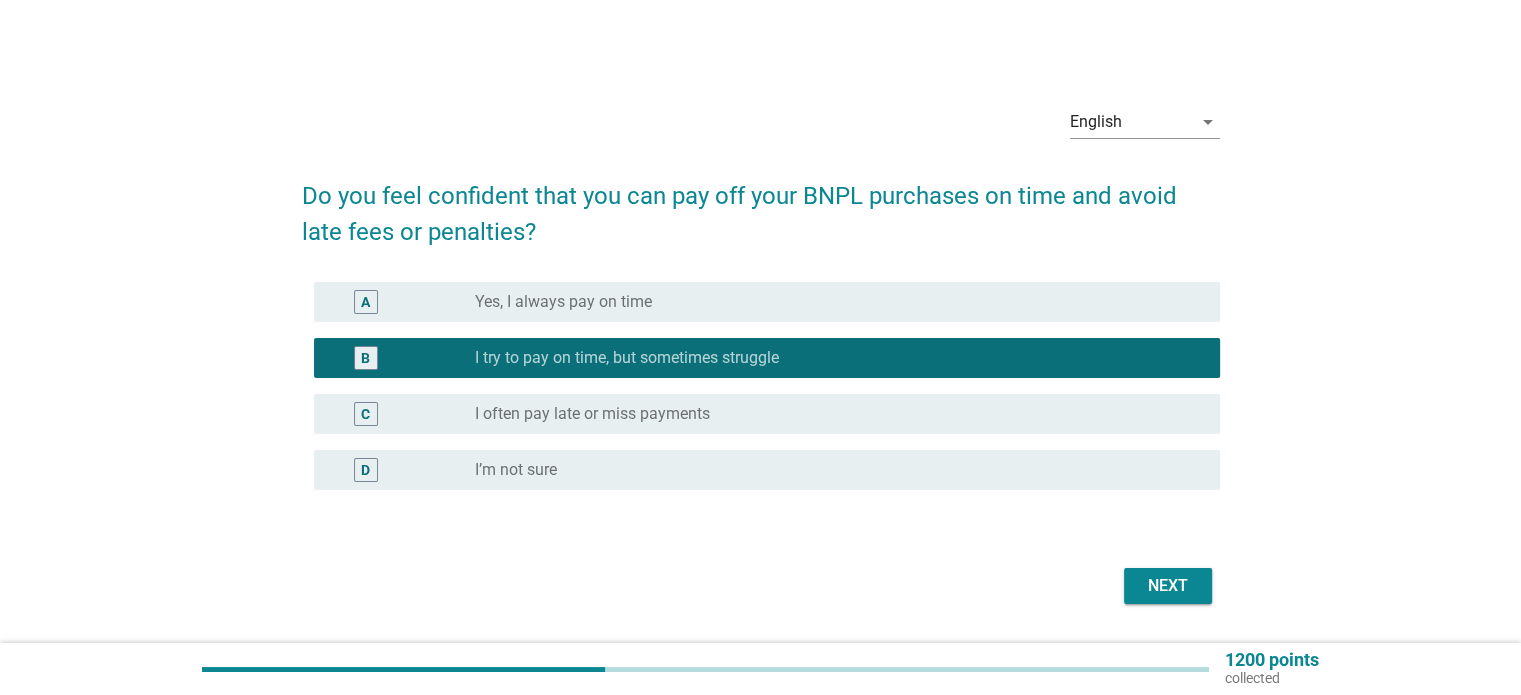 click on "C     radio_button_unchecked I often pay late or miss payments" at bounding box center [767, 414] 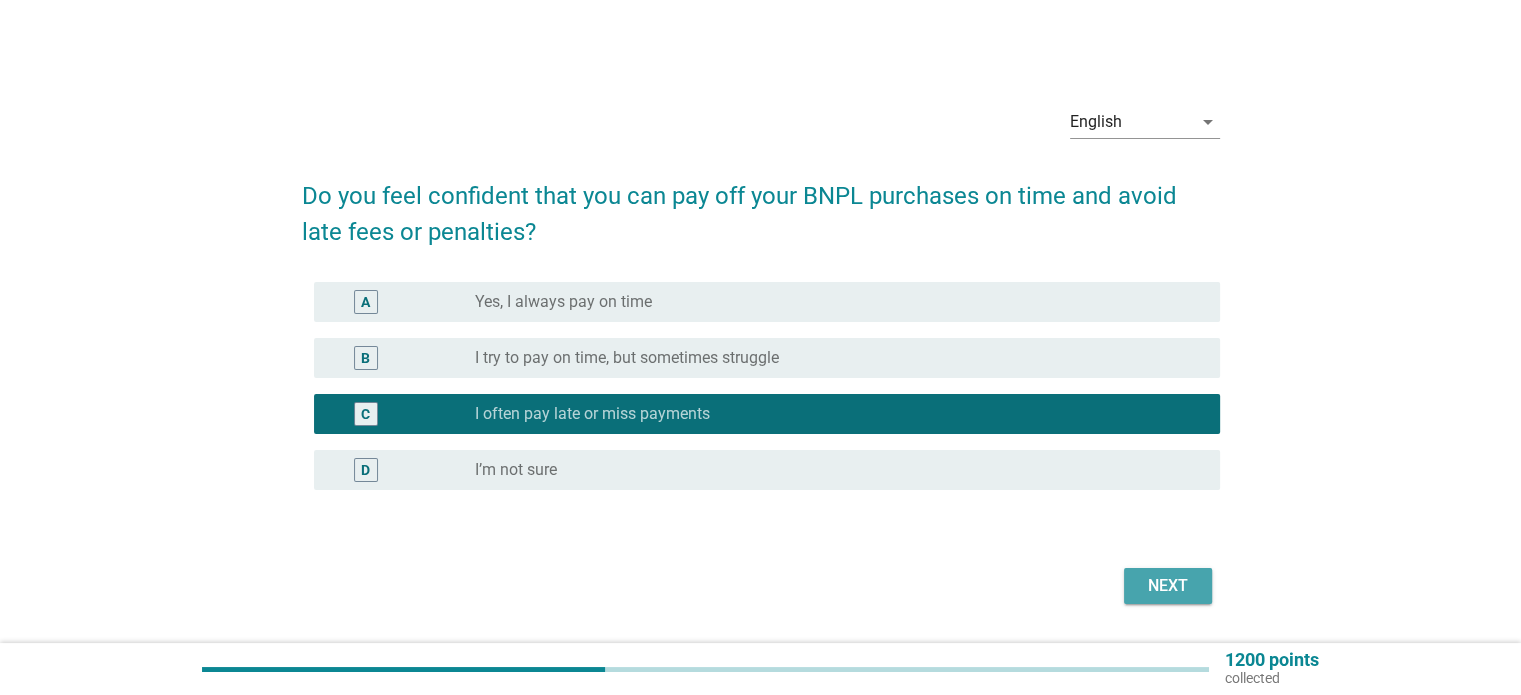 click on "Next" at bounding box center [1168, 586] 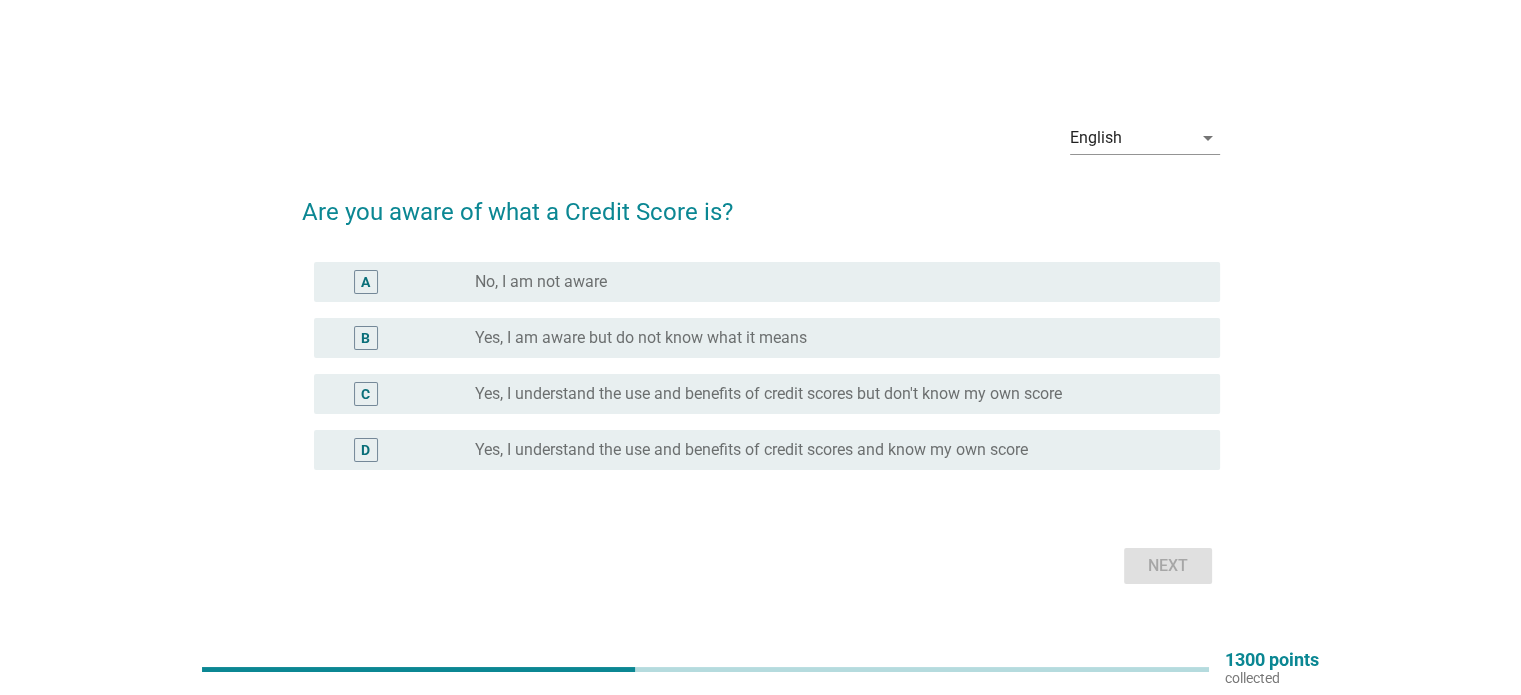click on "A     radio_button_unchecked No, I am not aware" at bounding box center [761, 282] 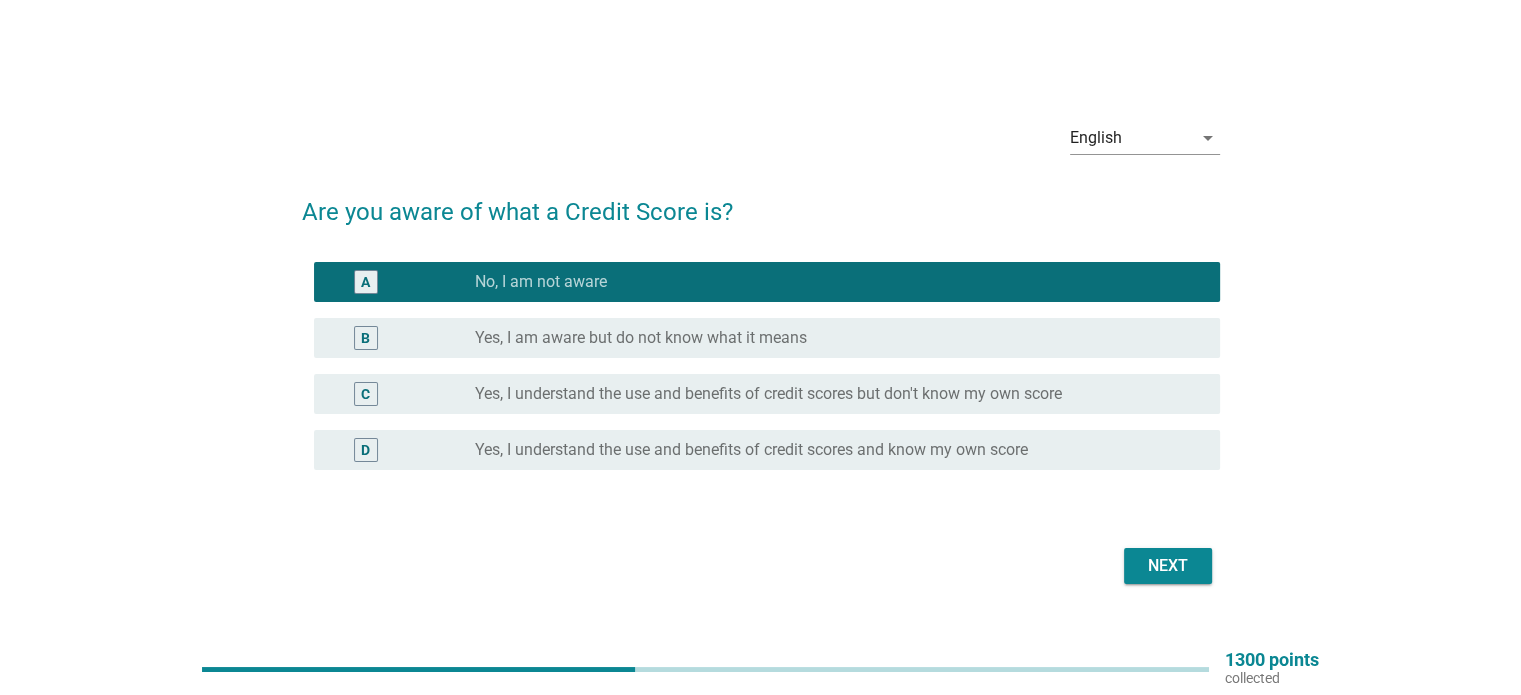 click on "Next" at bounding box center [1168, 566] 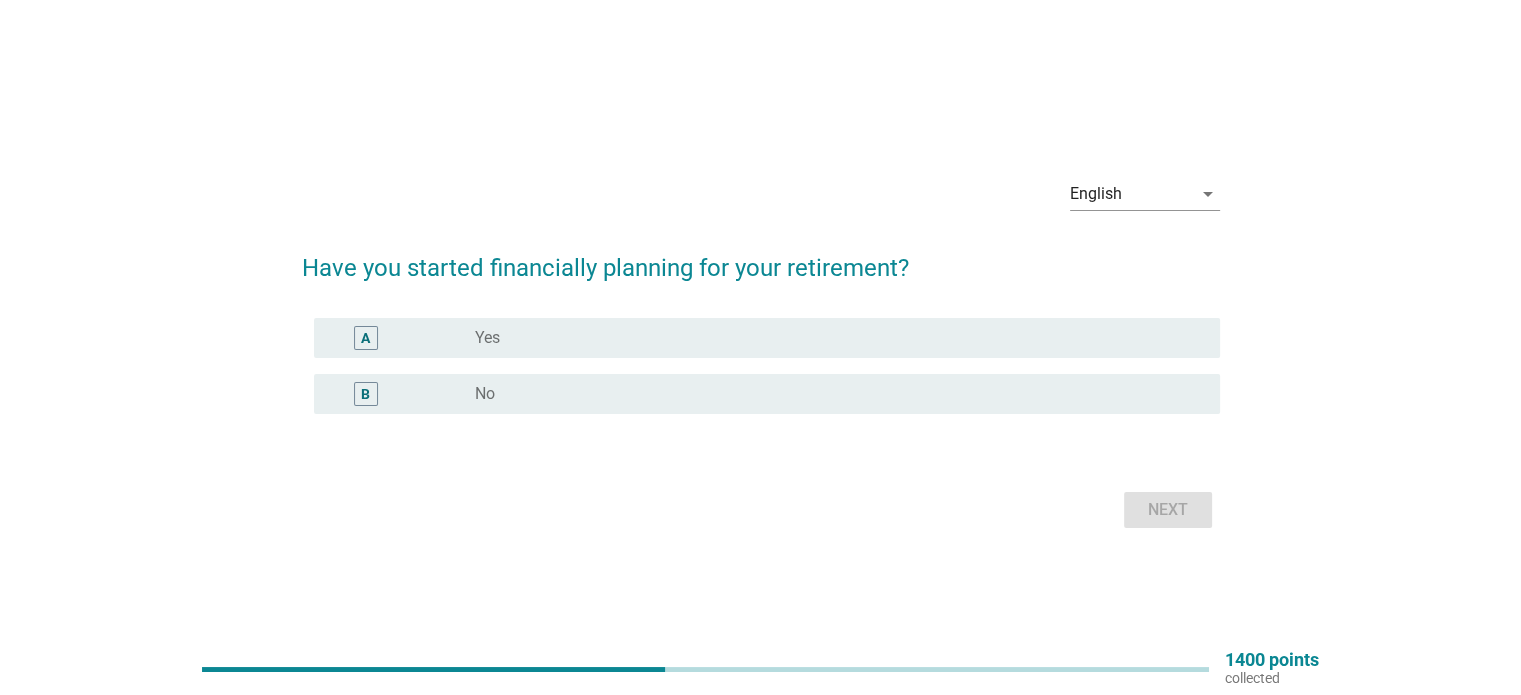 click on "A     radio_button_unchecked Yes" at bounding box center (767, 338) 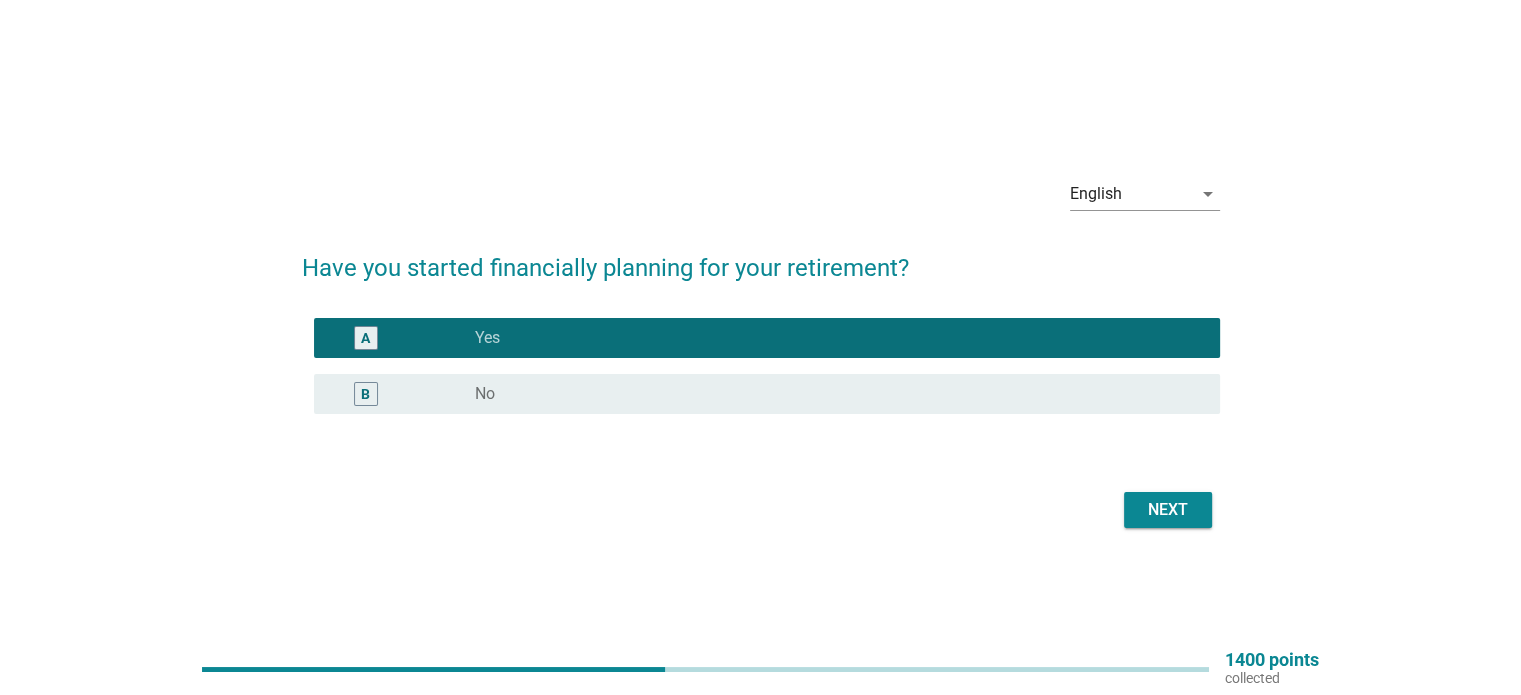 click on "Next" at bounding box center [1168, 510] 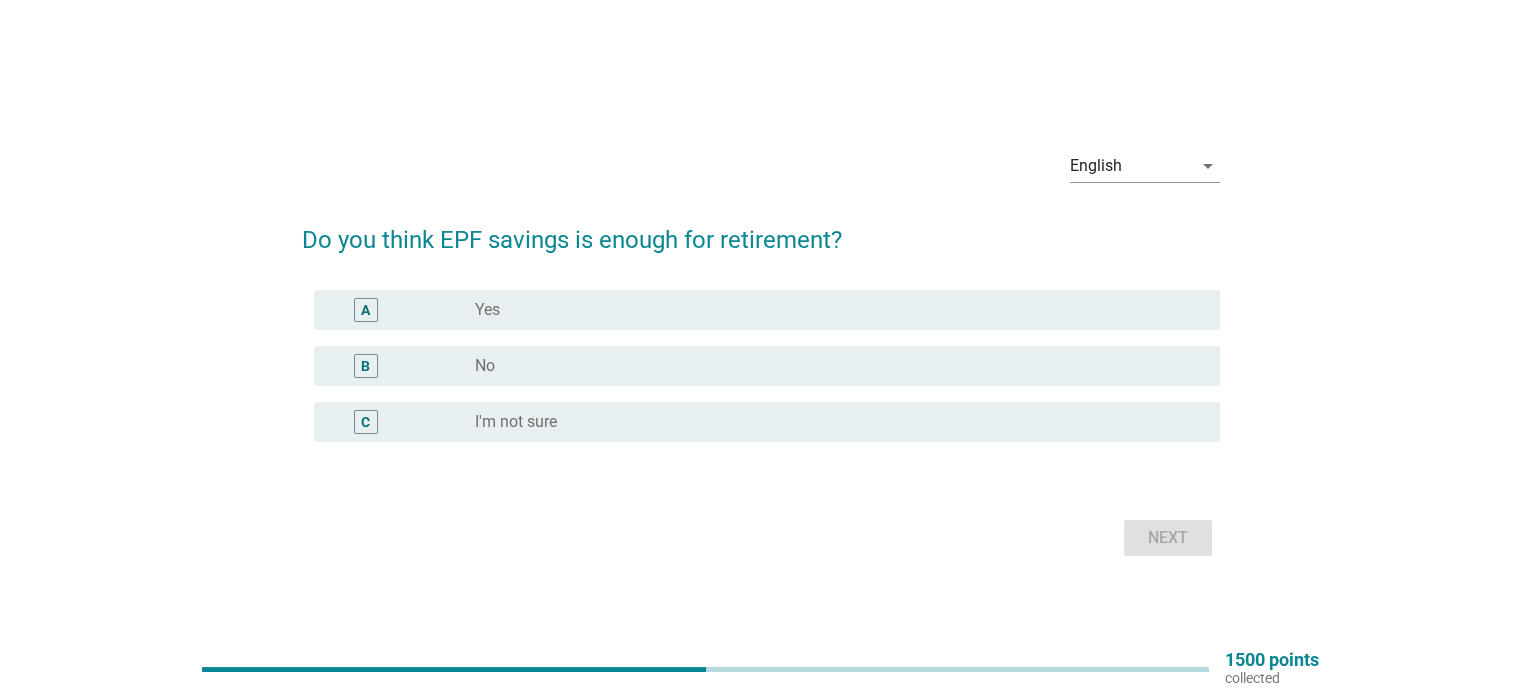 click on "radio_button_unchecked No" at bounding box center [831, 366] 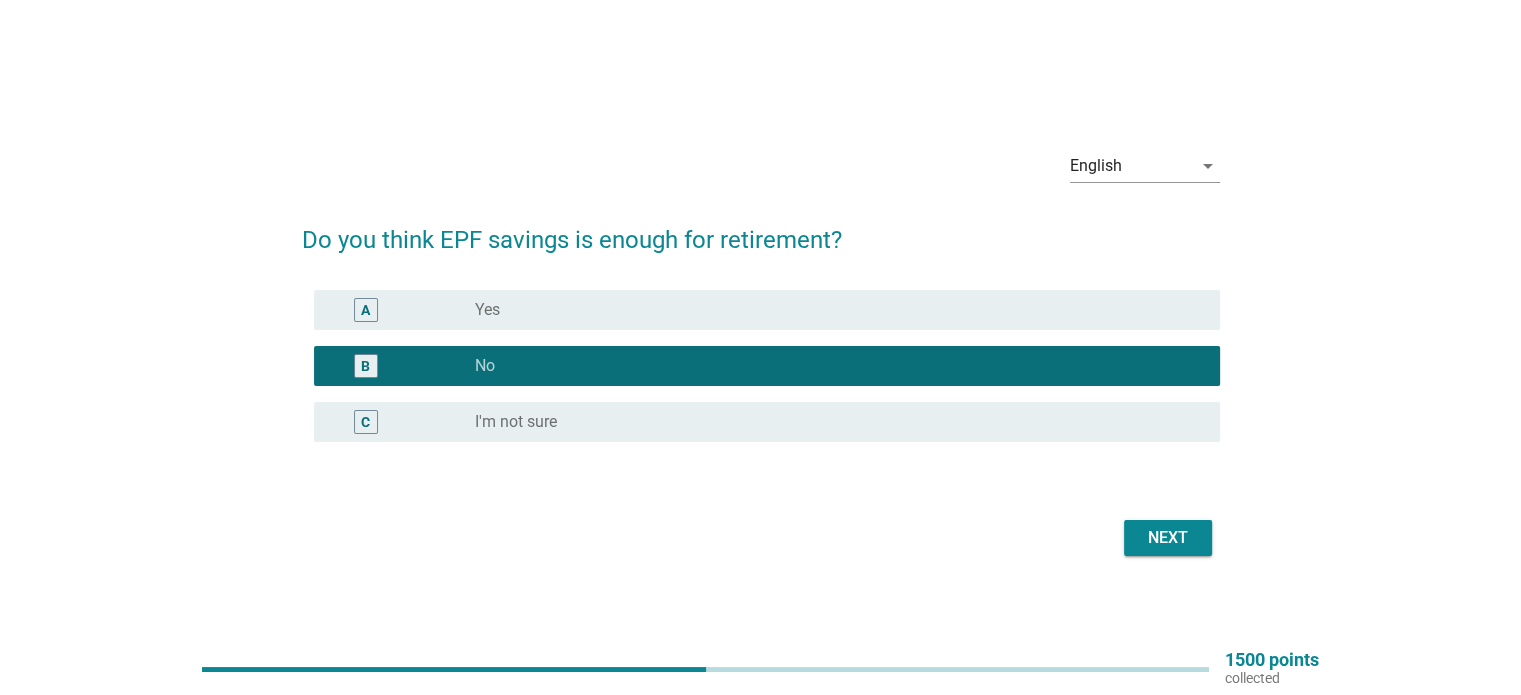 click on "Next" at bounding box center (1168, 538) 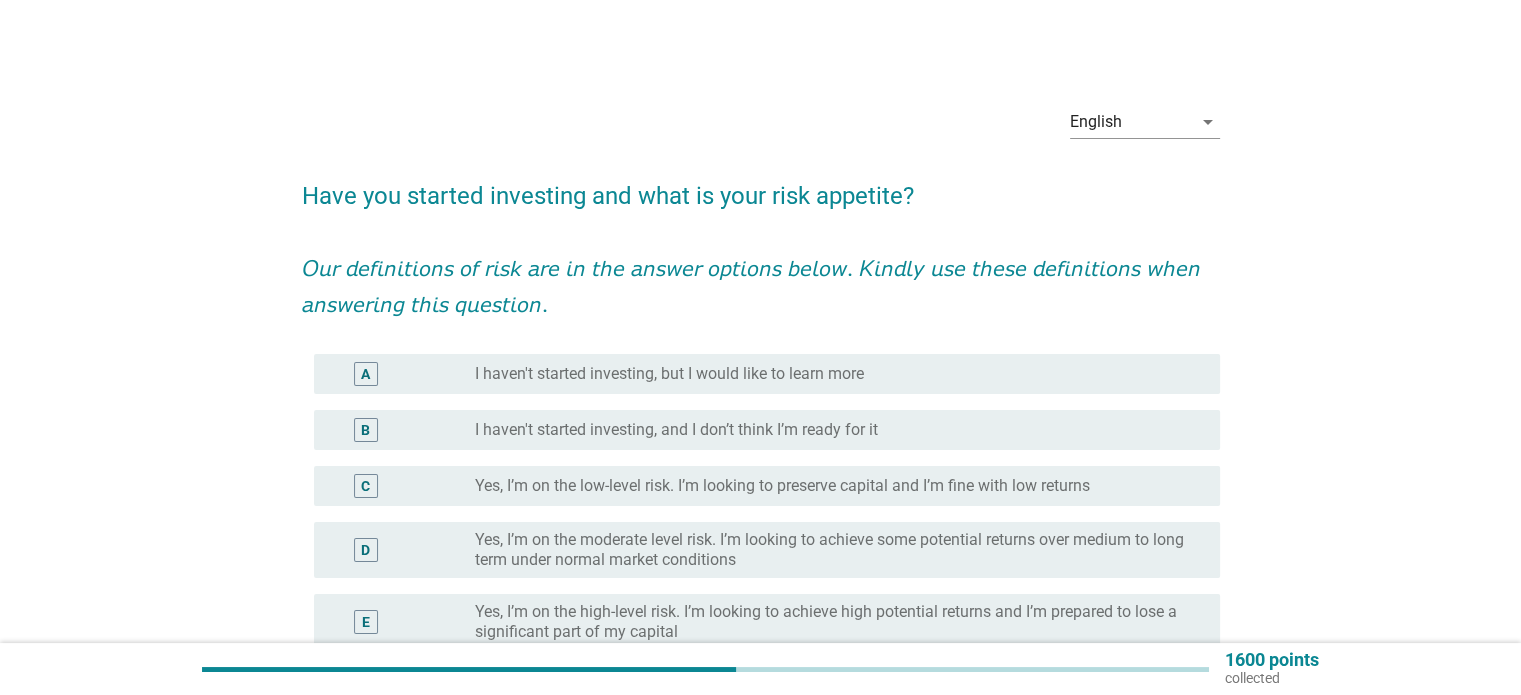 click on "I haven't started investing, and I don’t think I’m ready for it" at bounding box center [676, 430] 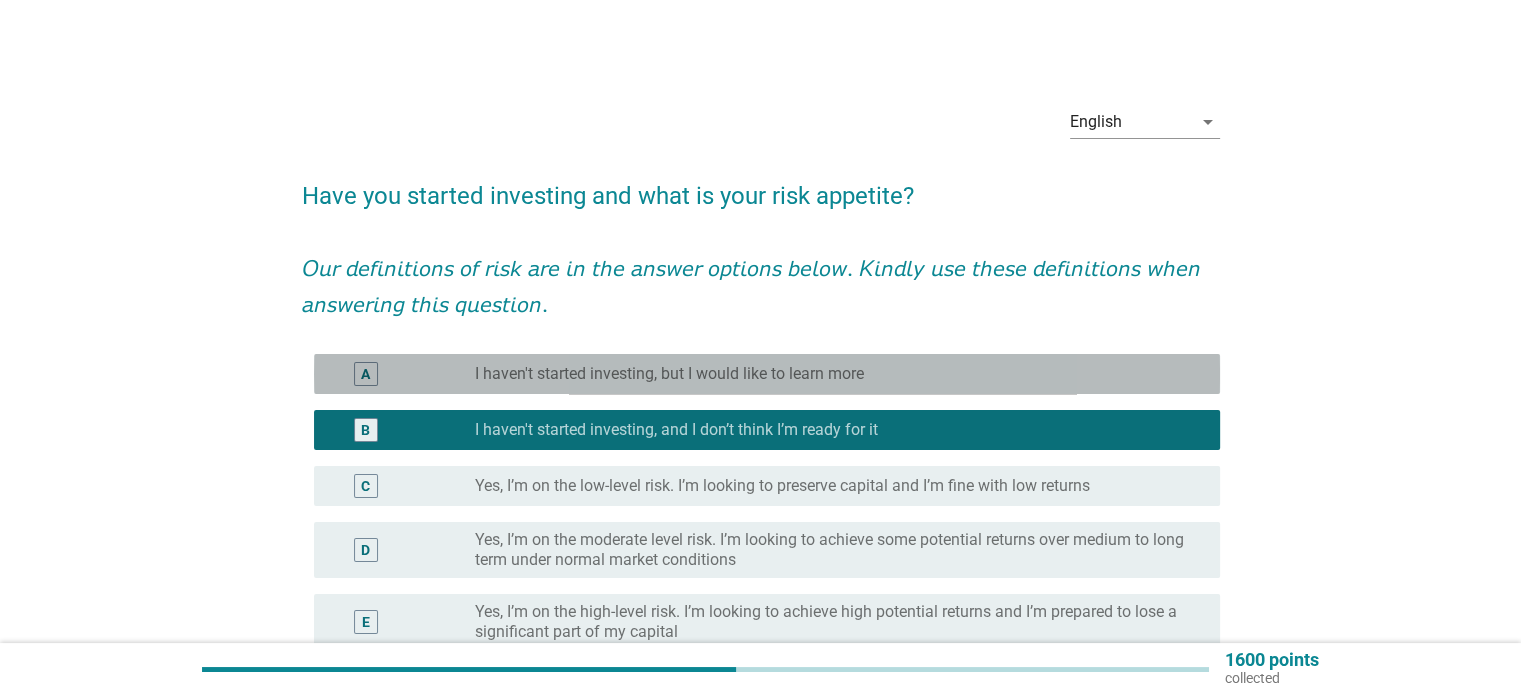 click on "I haven't started investing, but I would like to learn more" at bounding box center (669, 374) 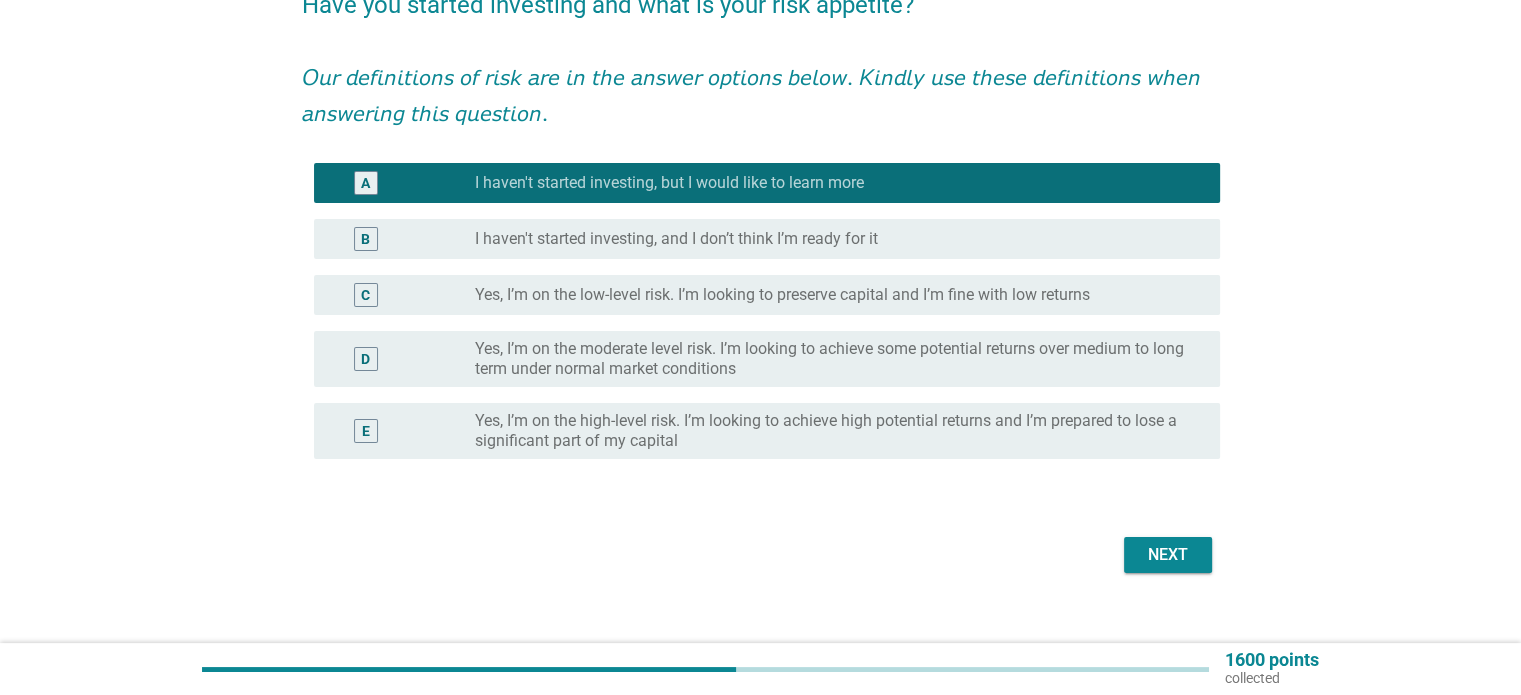 scroll, scrollTop: 216, scrollLeft: 0, axis: vertical 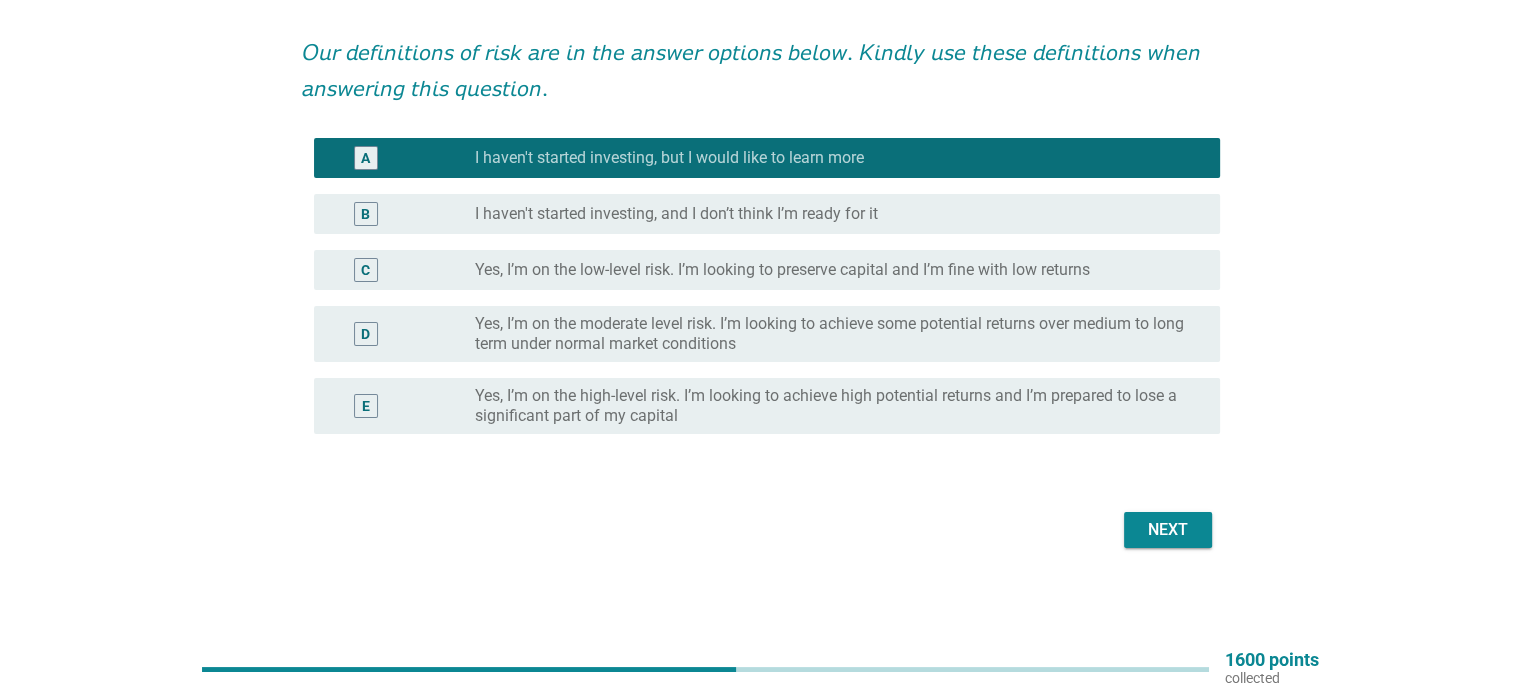 click on "Next" at bounding box center [1168, 530] 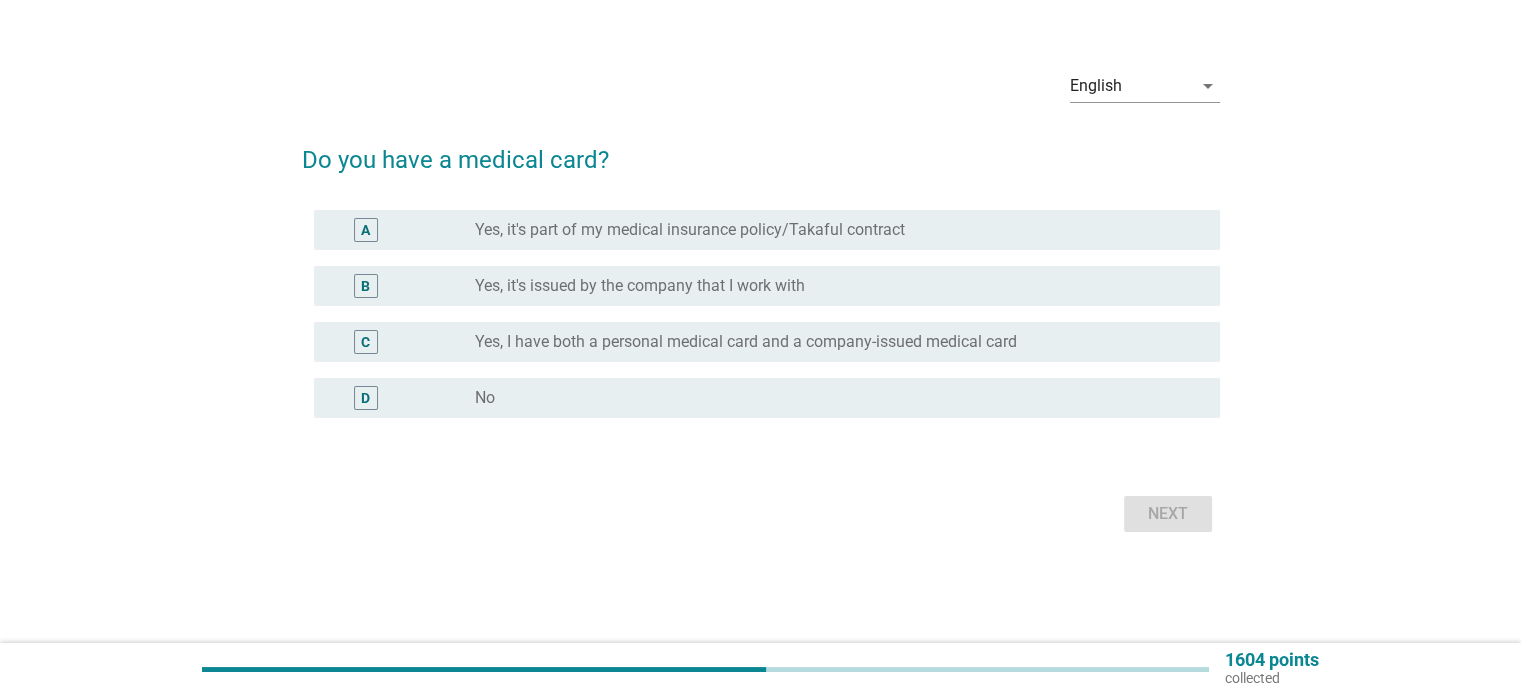 scroll, scrollTop: 0, scrollLeft: 0, axis: both 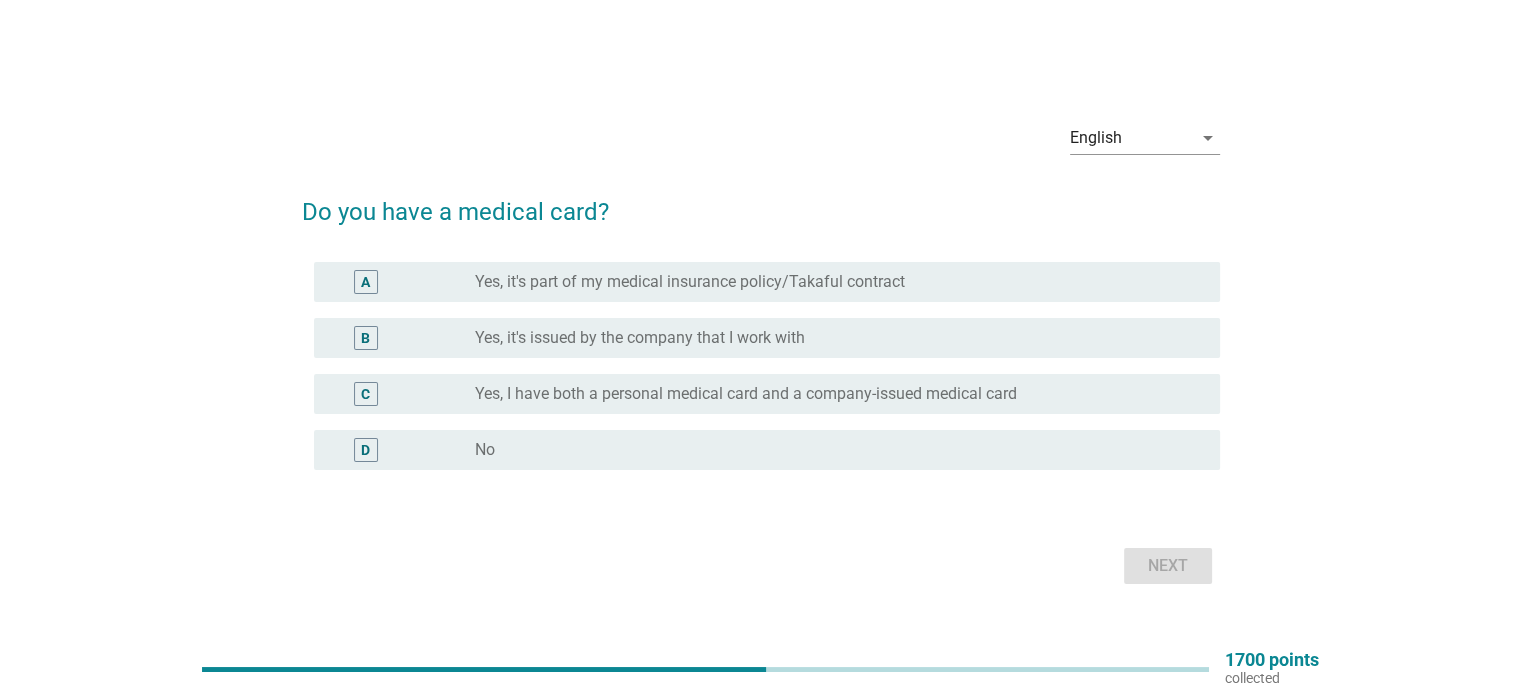 click on "Yes, I have both a personal medical card and a company-issued medical card" at bounding box center [746, 394] 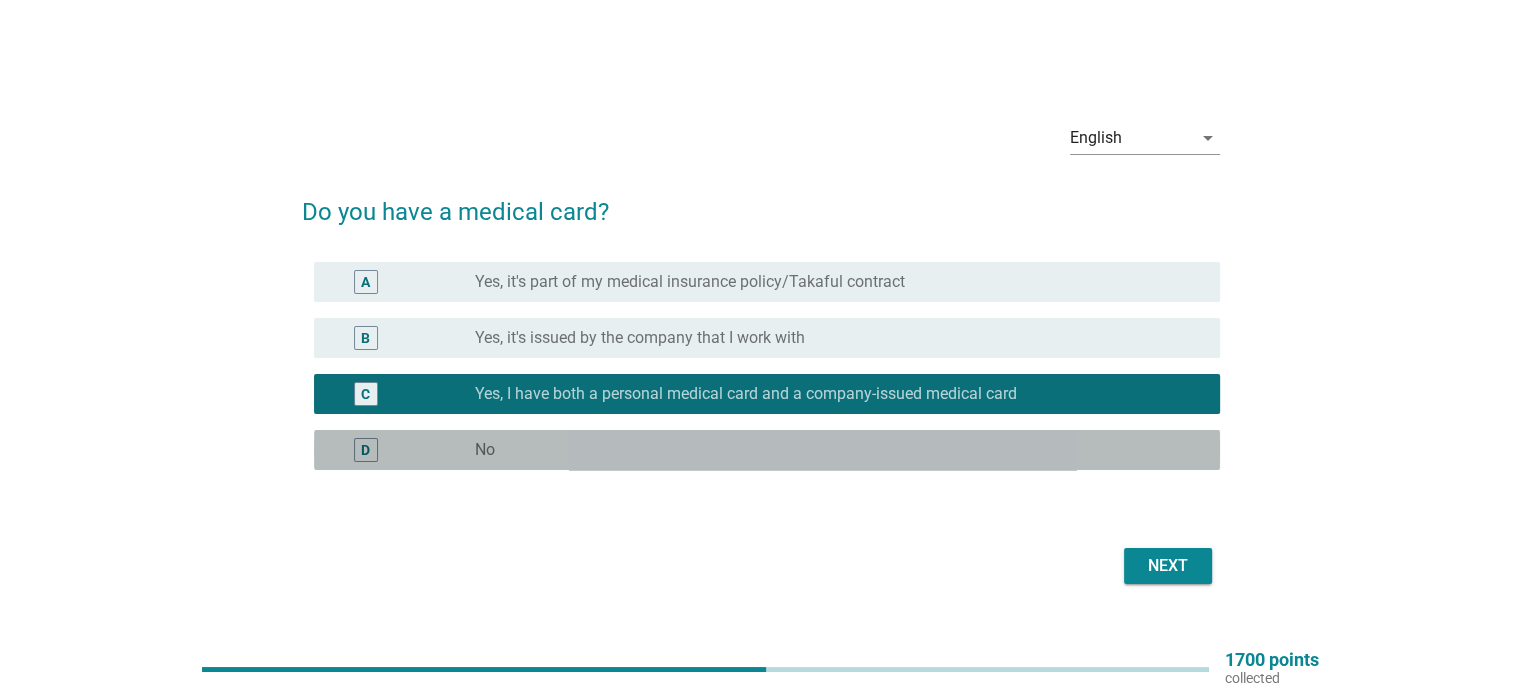 click on "radio_button_unchecked No" at bounding box center [831, 450] 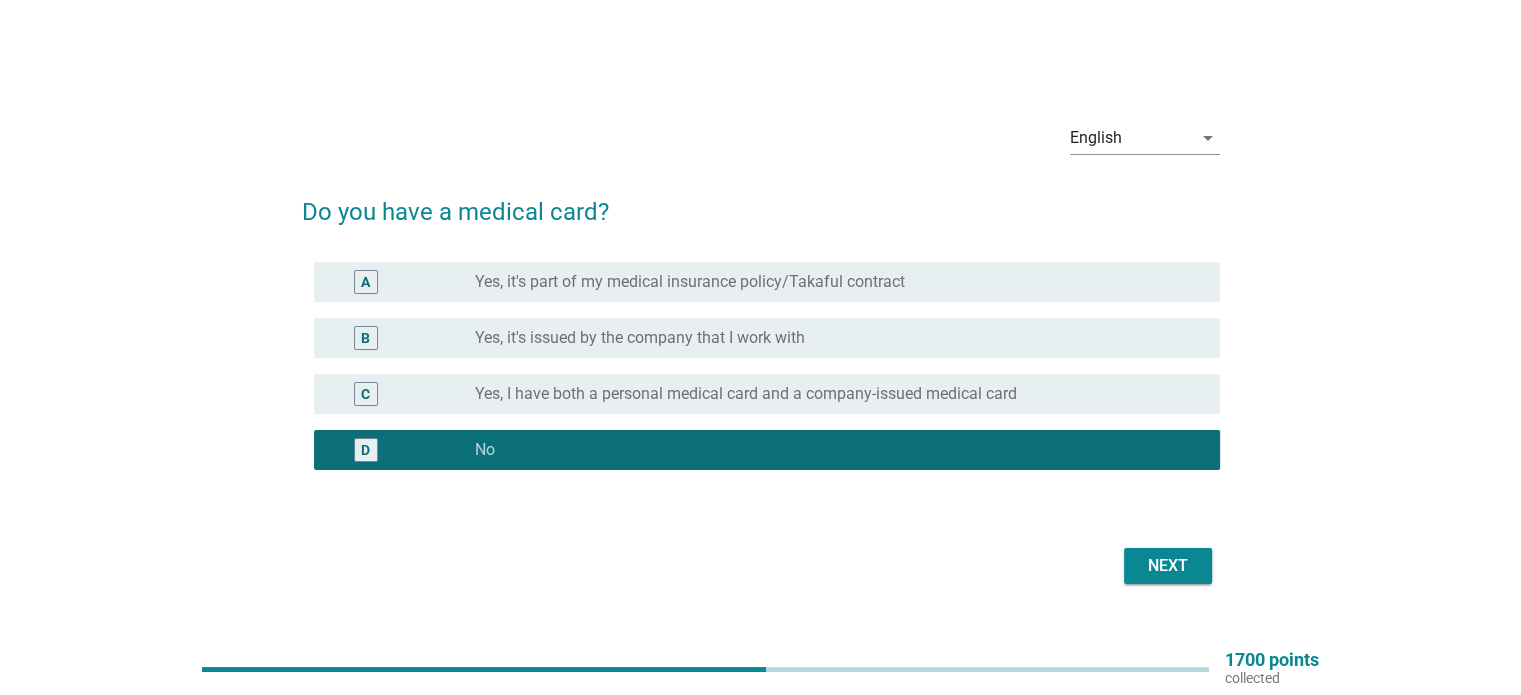 click on "Next" at bounding box center [1168, 566] 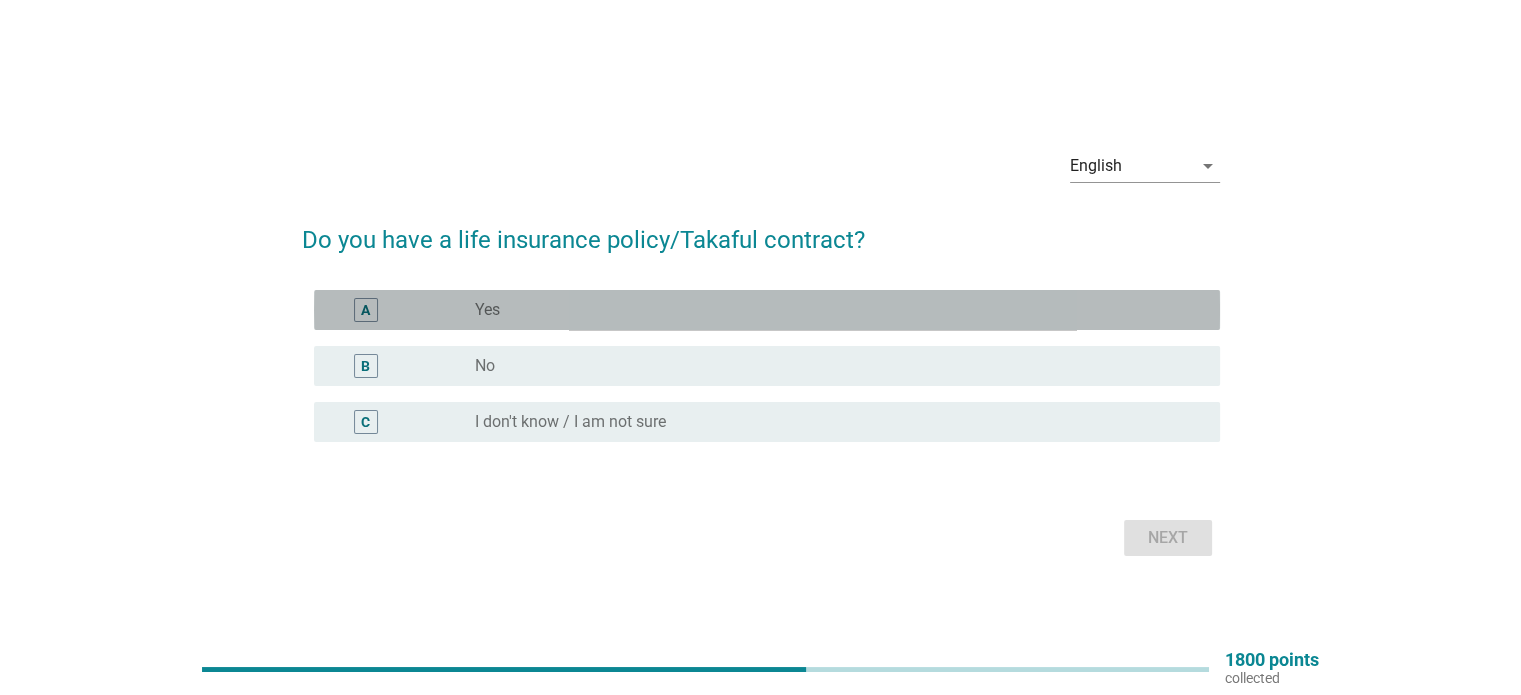 click on "radio_button_unchecked Yes" at bounding box center (839, 310) 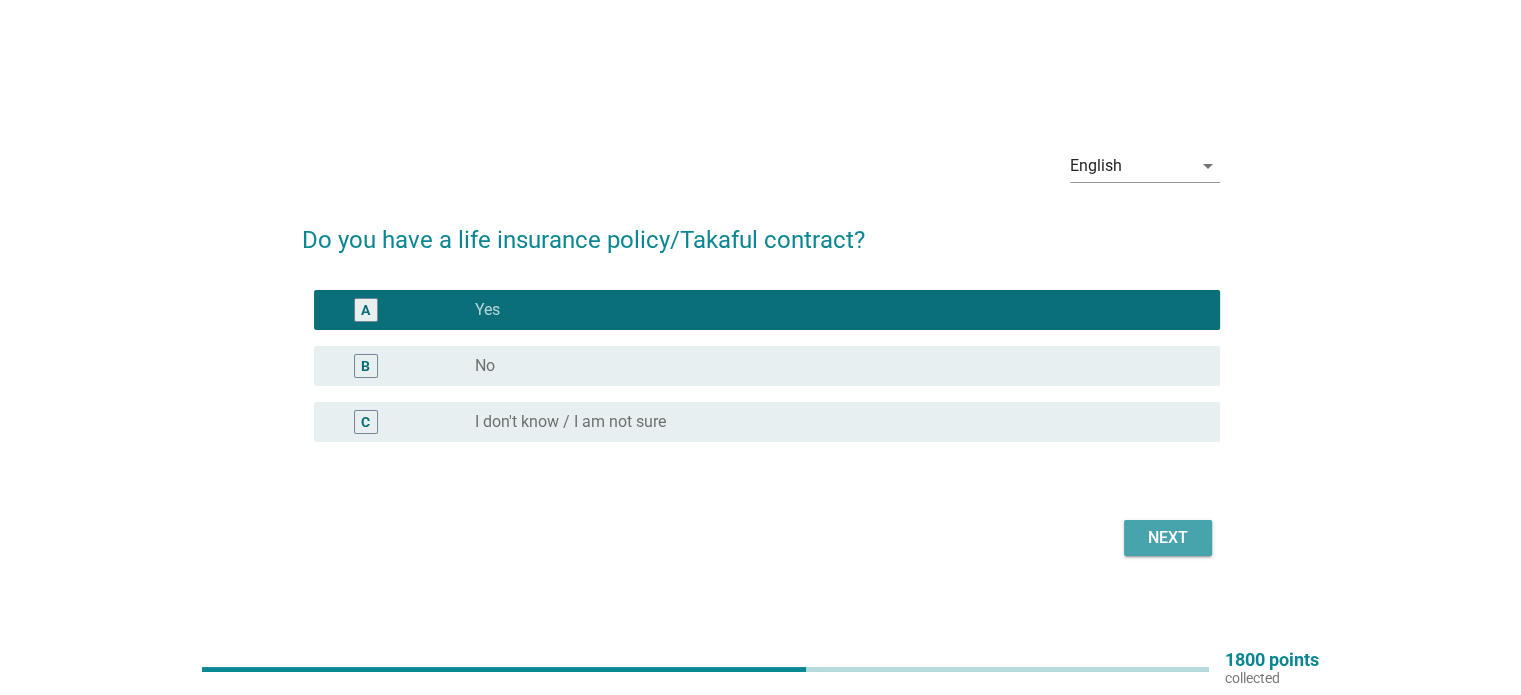 click on "Next" at bounding box center (1168, 538) 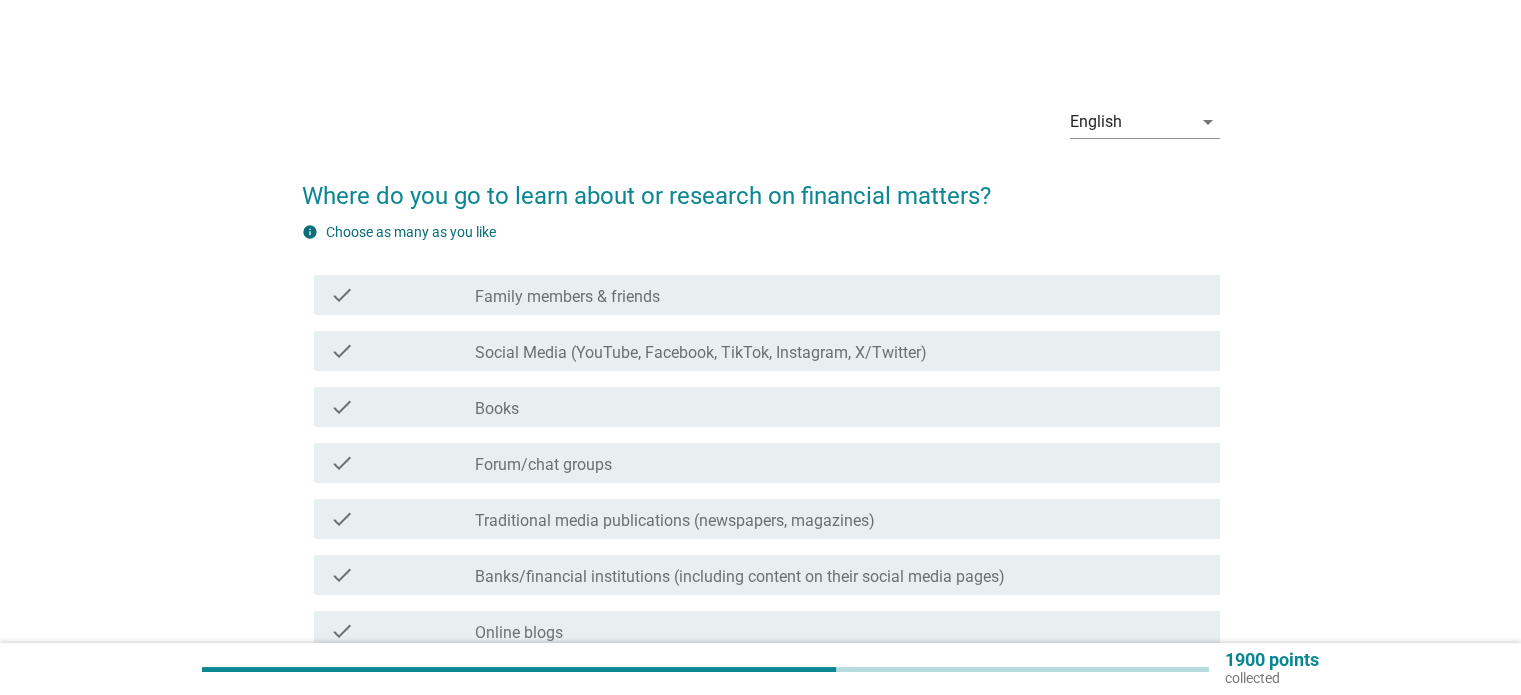 click on "check_box_outline_blank Forum/chat groups" at bounding box center (839, 463) 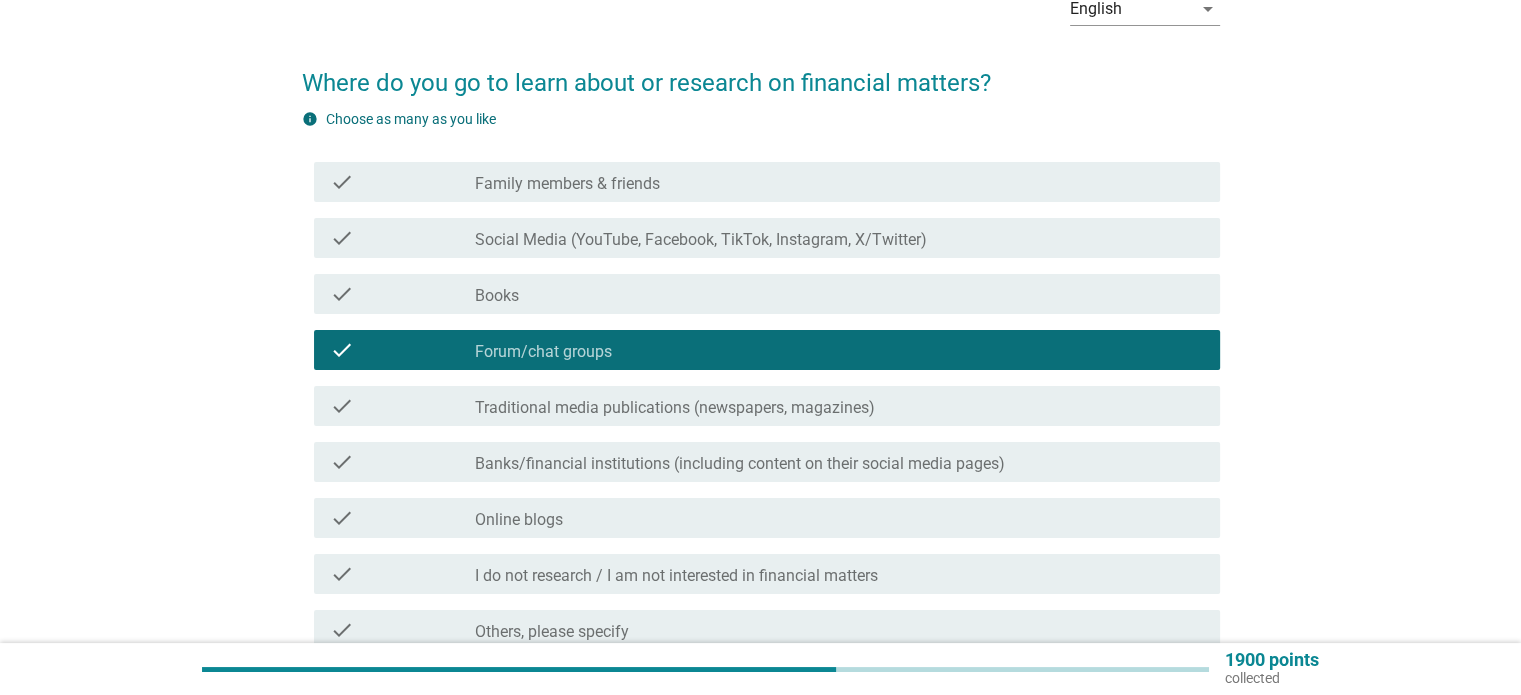 scroll, scrollTop: 200, scrollLeft: 0, axis: vertical 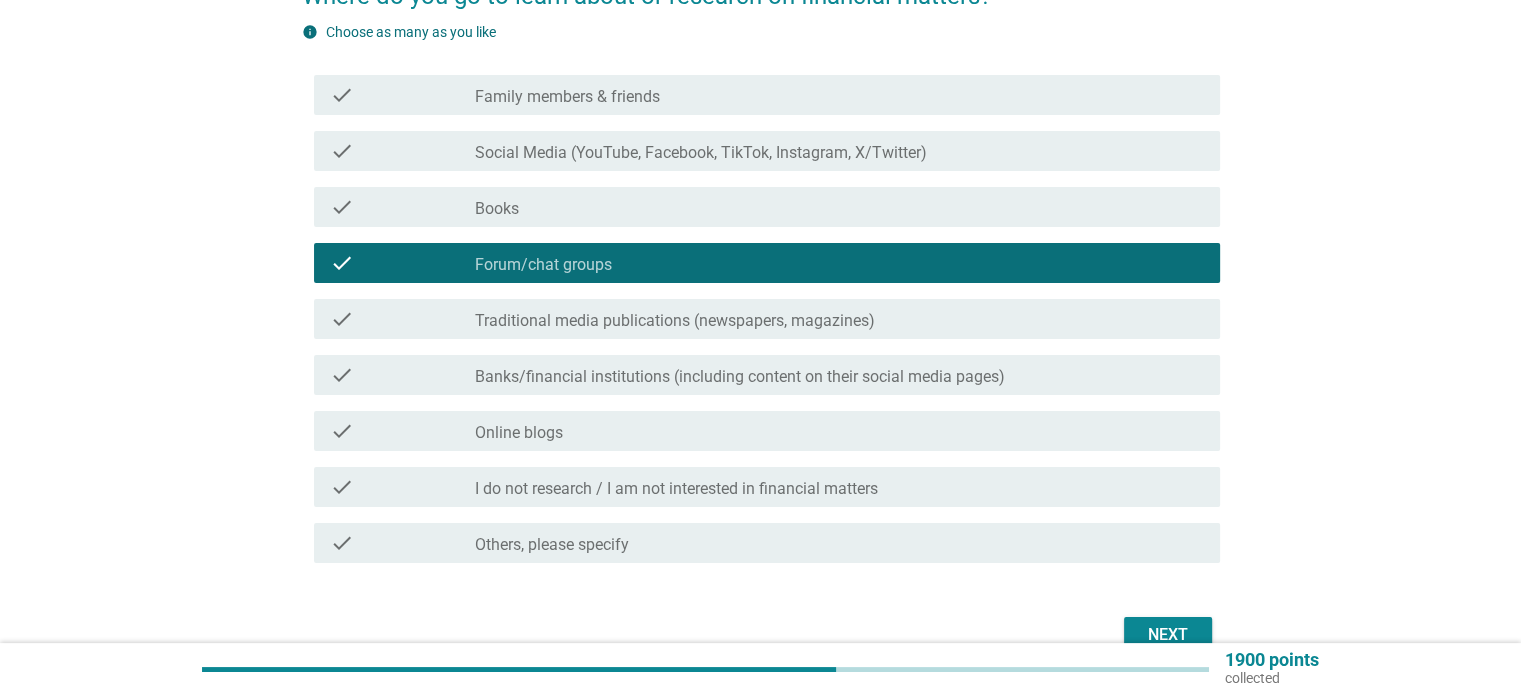 click on "1900 points
collected" at bounding box center [760, 669] 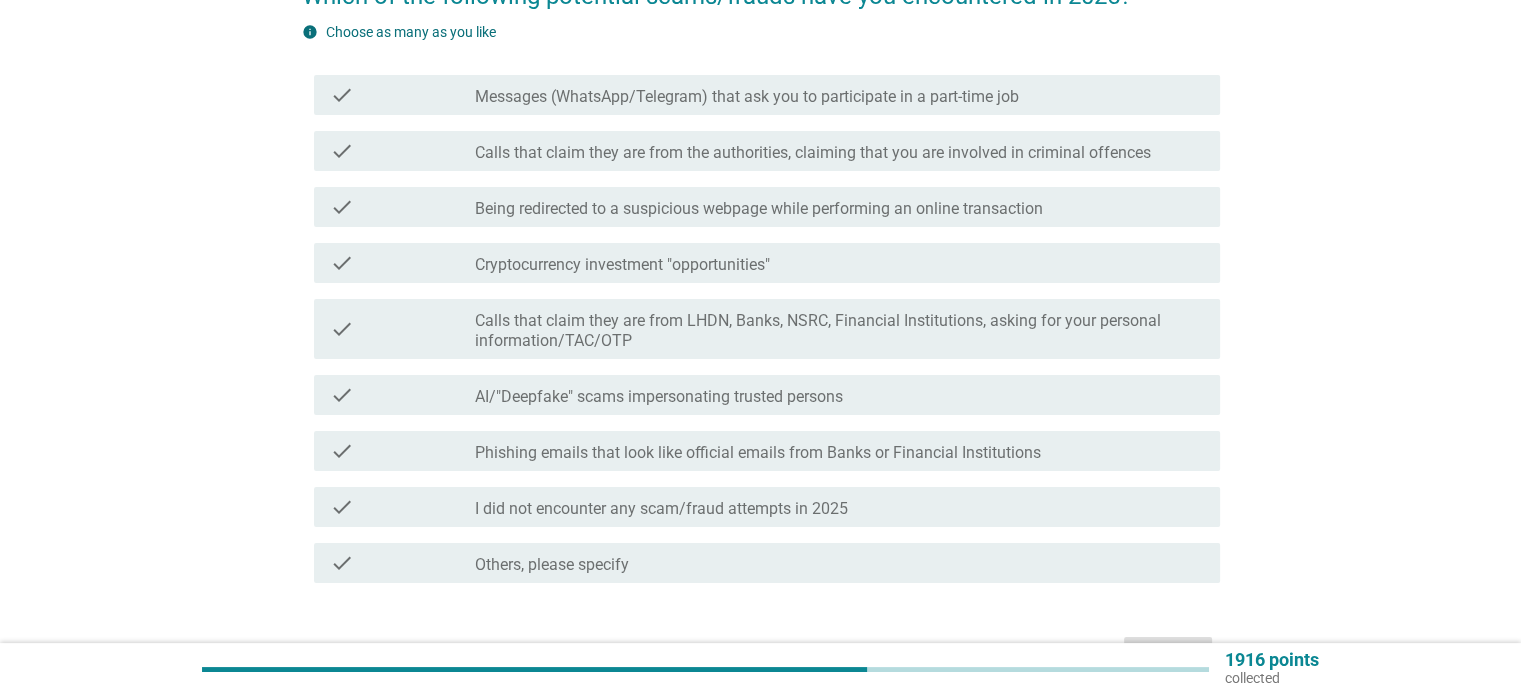 scroll, scrollTop: 0, scrollLeft: 0, axis: both 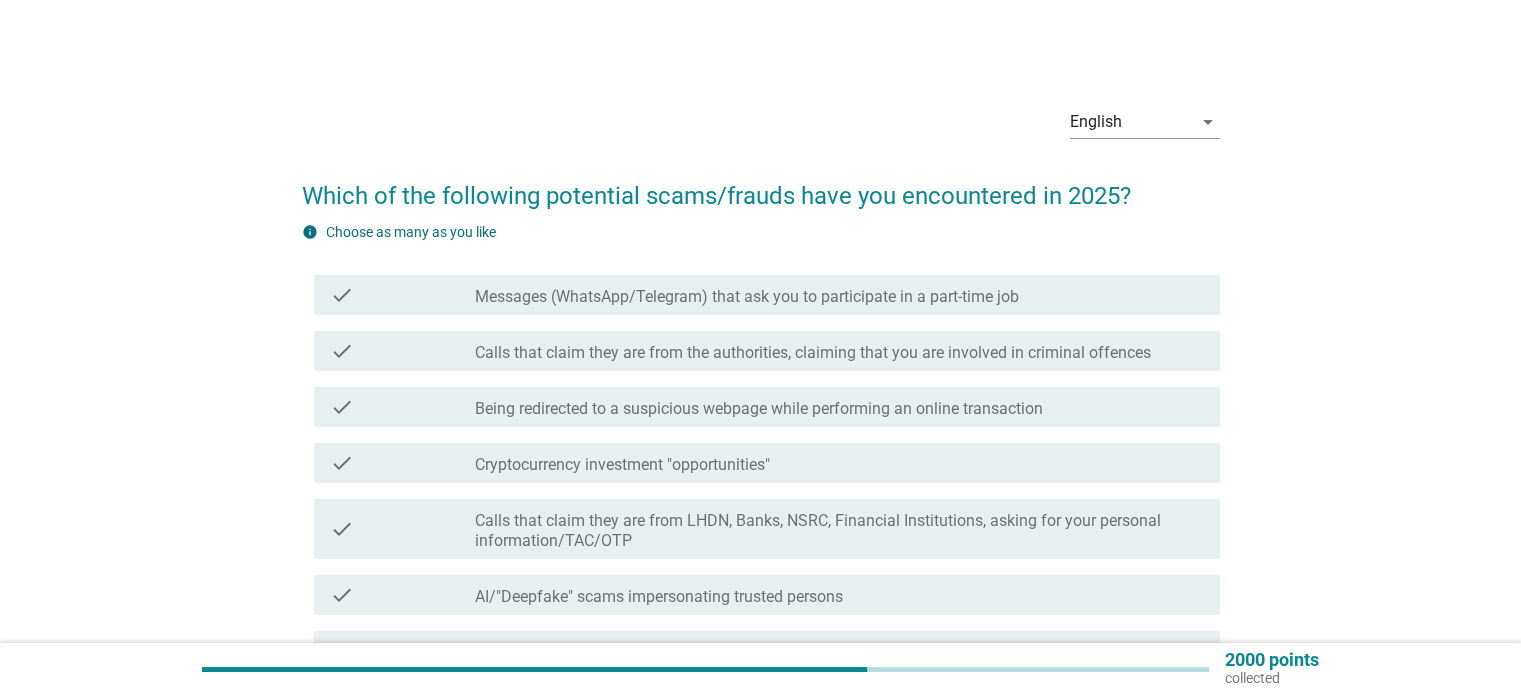 click on "check     check_box_outline_blank Being redirected to a suspicious webpage while performing an online transaction" at bounding box center (767, 407) 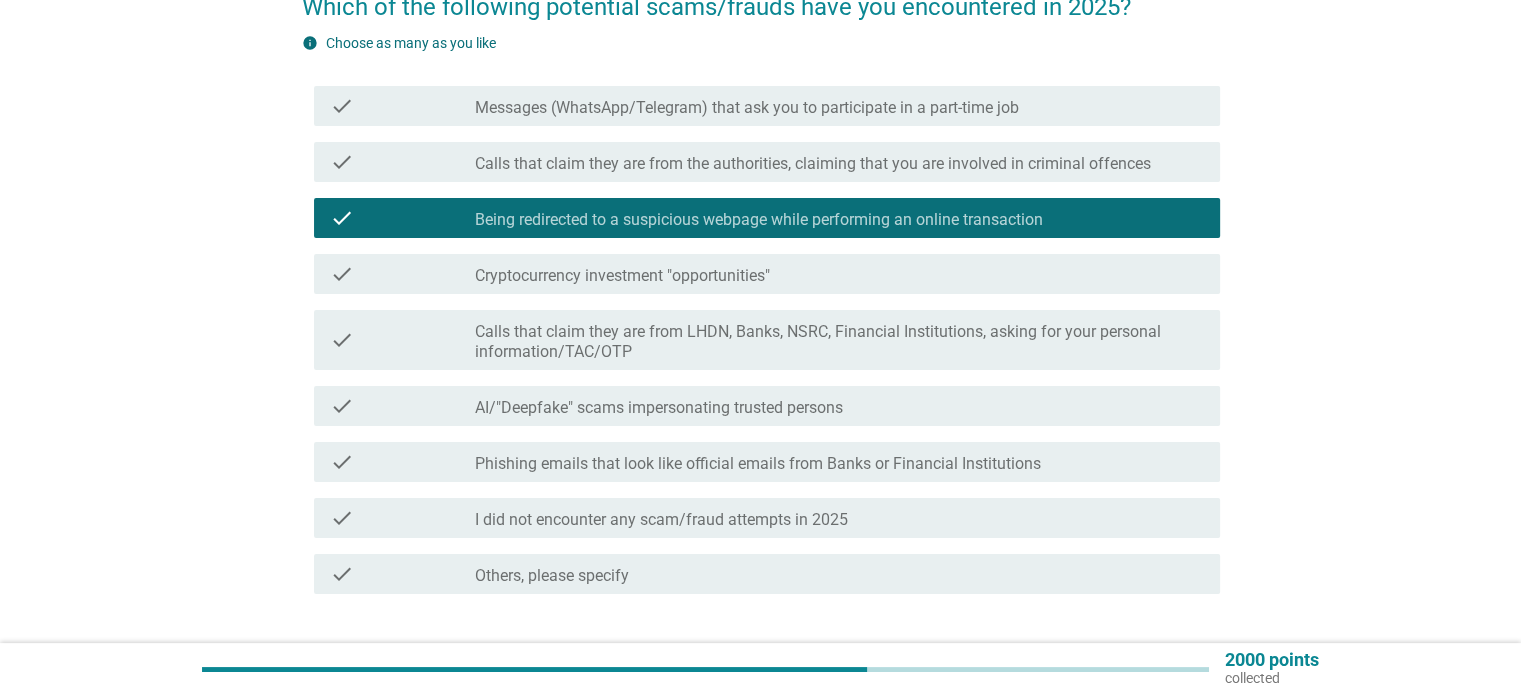 scroll, scrollTop: 325, scrollLeft: 0, axis: vertical 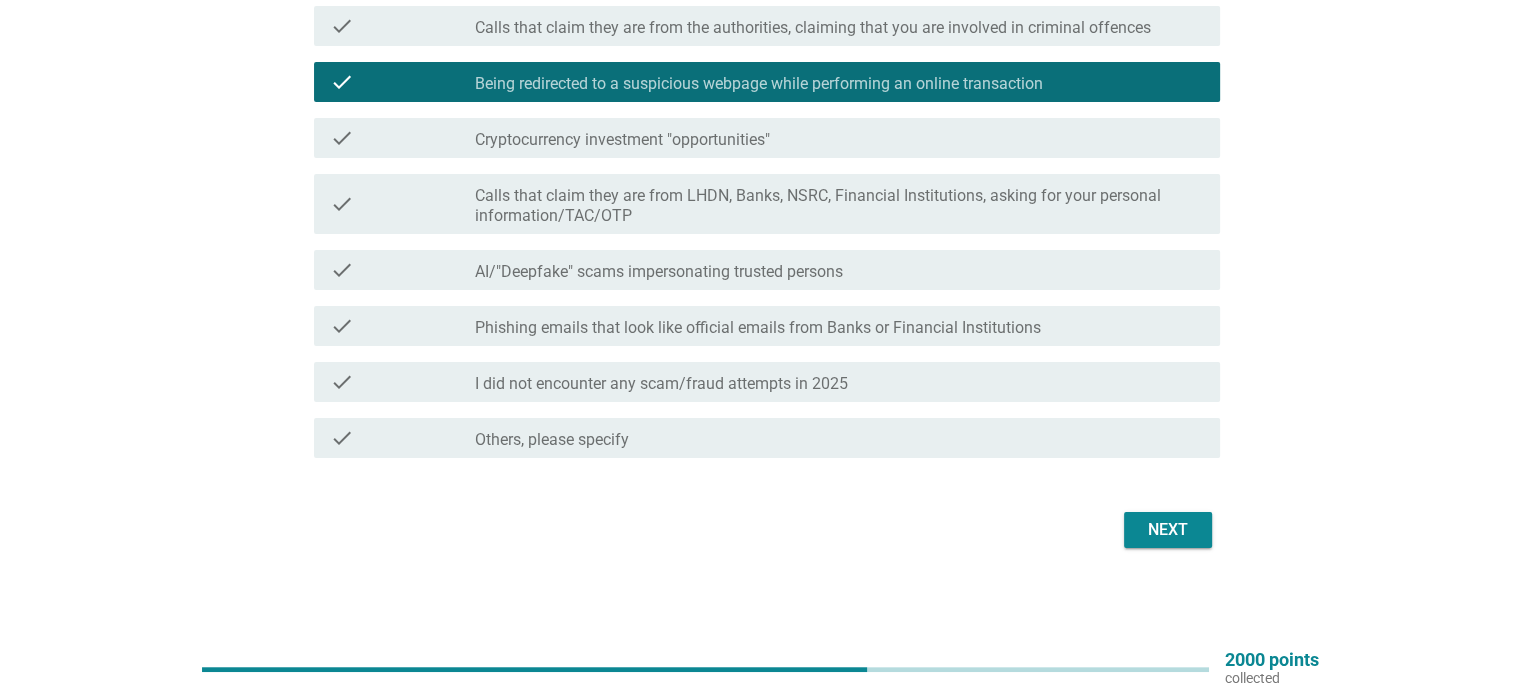 click on "AI/"Deepfake" scams impersonating trusted persons" at bounding box center (659, 272) 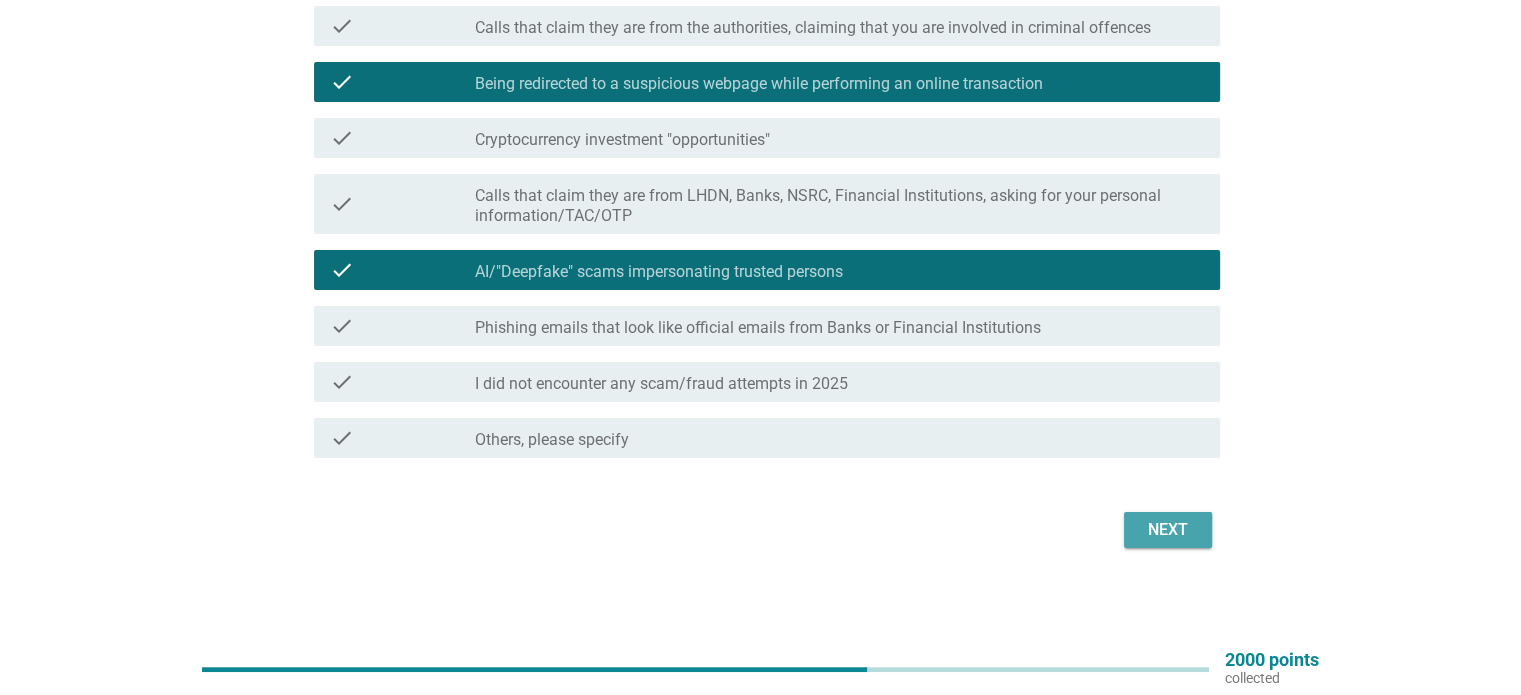click on "Next" at bounding box center [1168, 530] 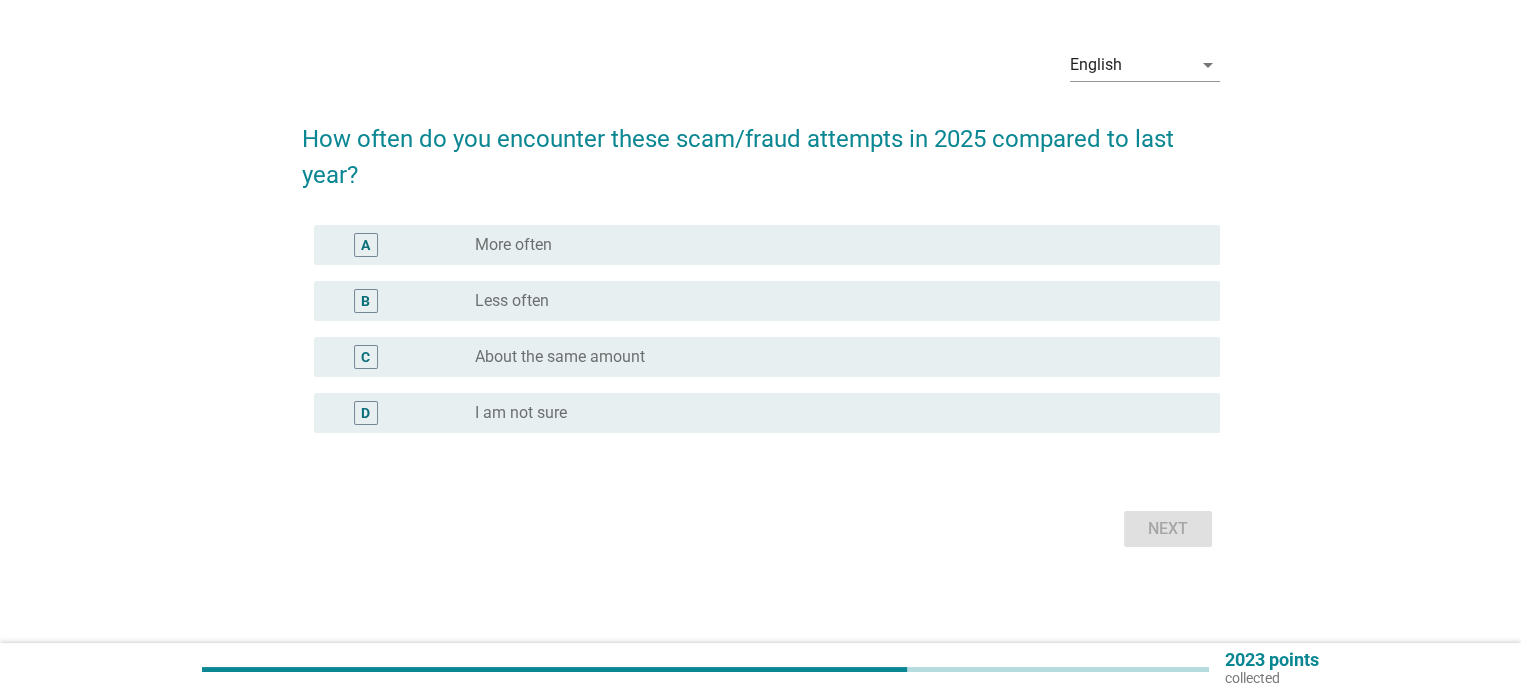 scroll, scrollTop: 0, scrollLeft: 0, axis: both 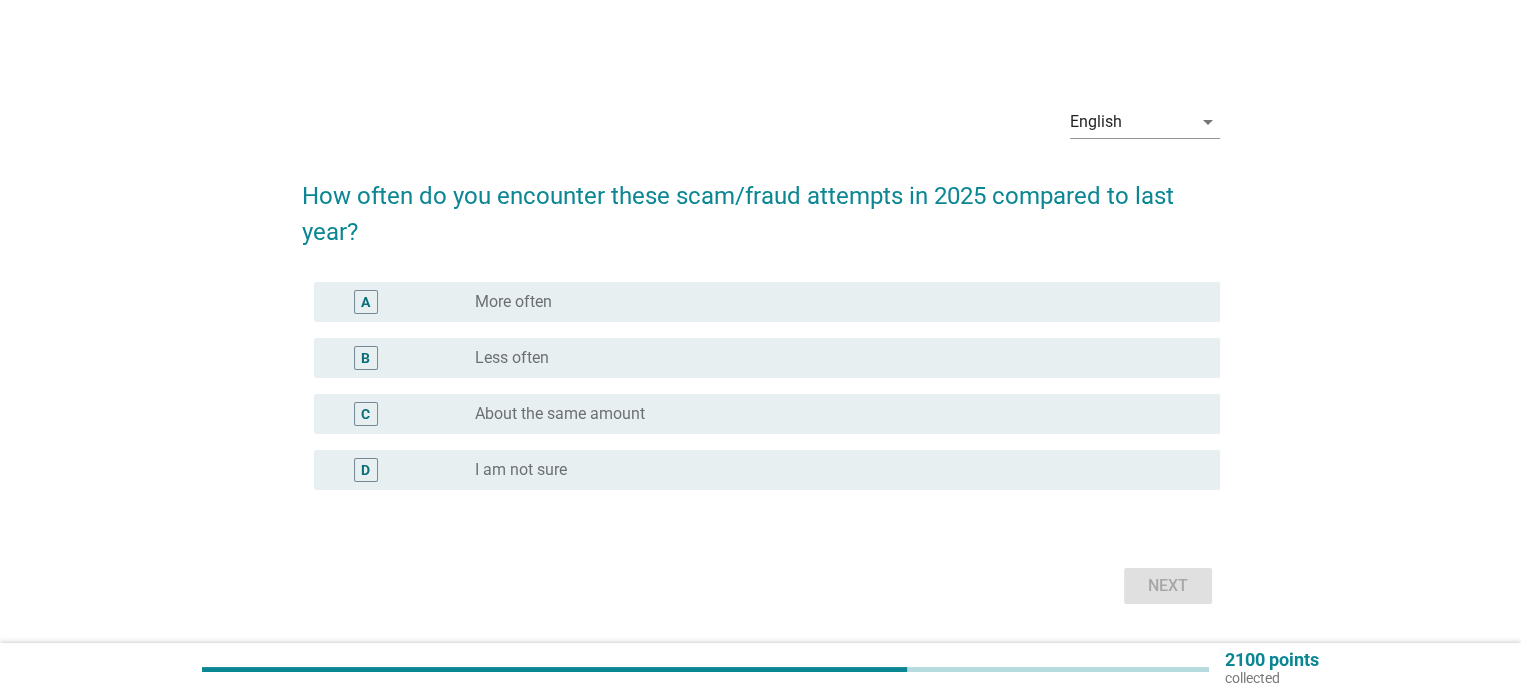 click on "About the same amount" at bounding box center (560, 414) 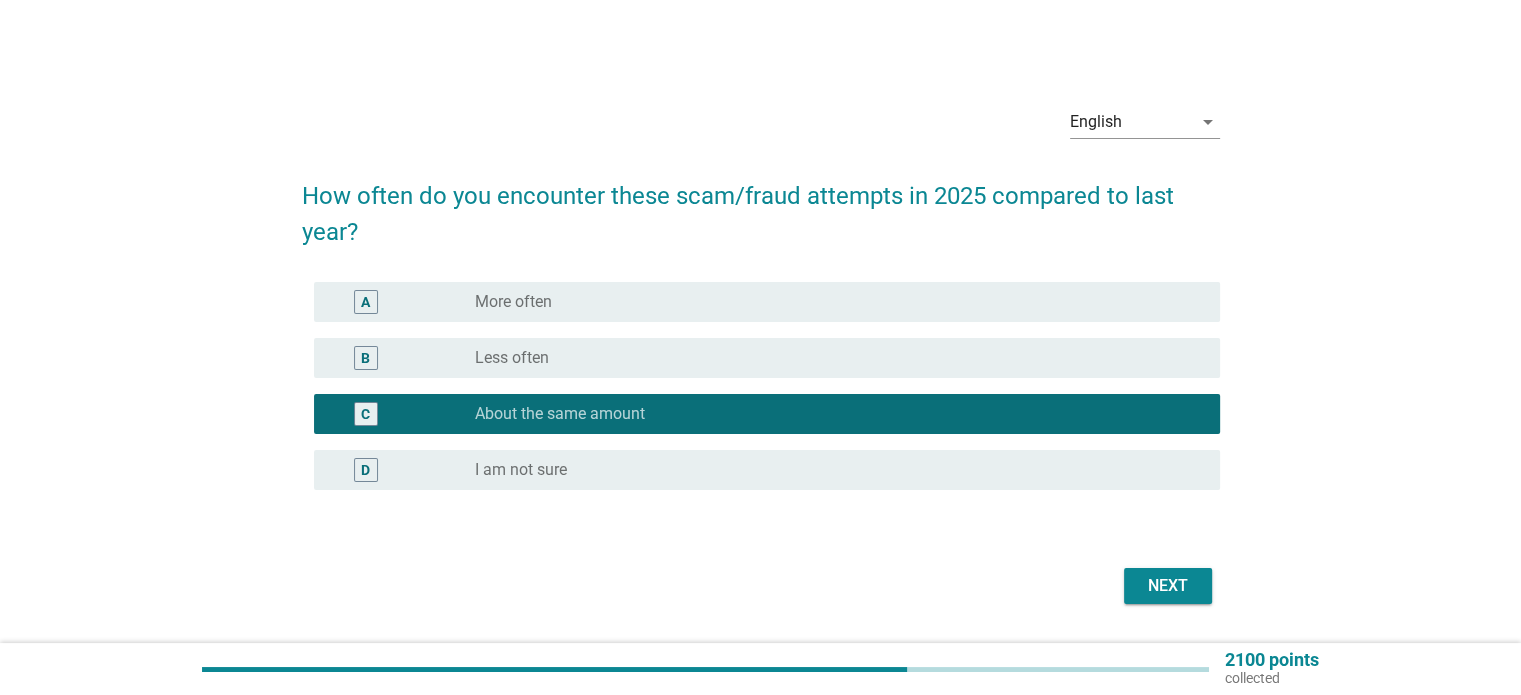 click on "Next" at bounding box center [1168, 586] 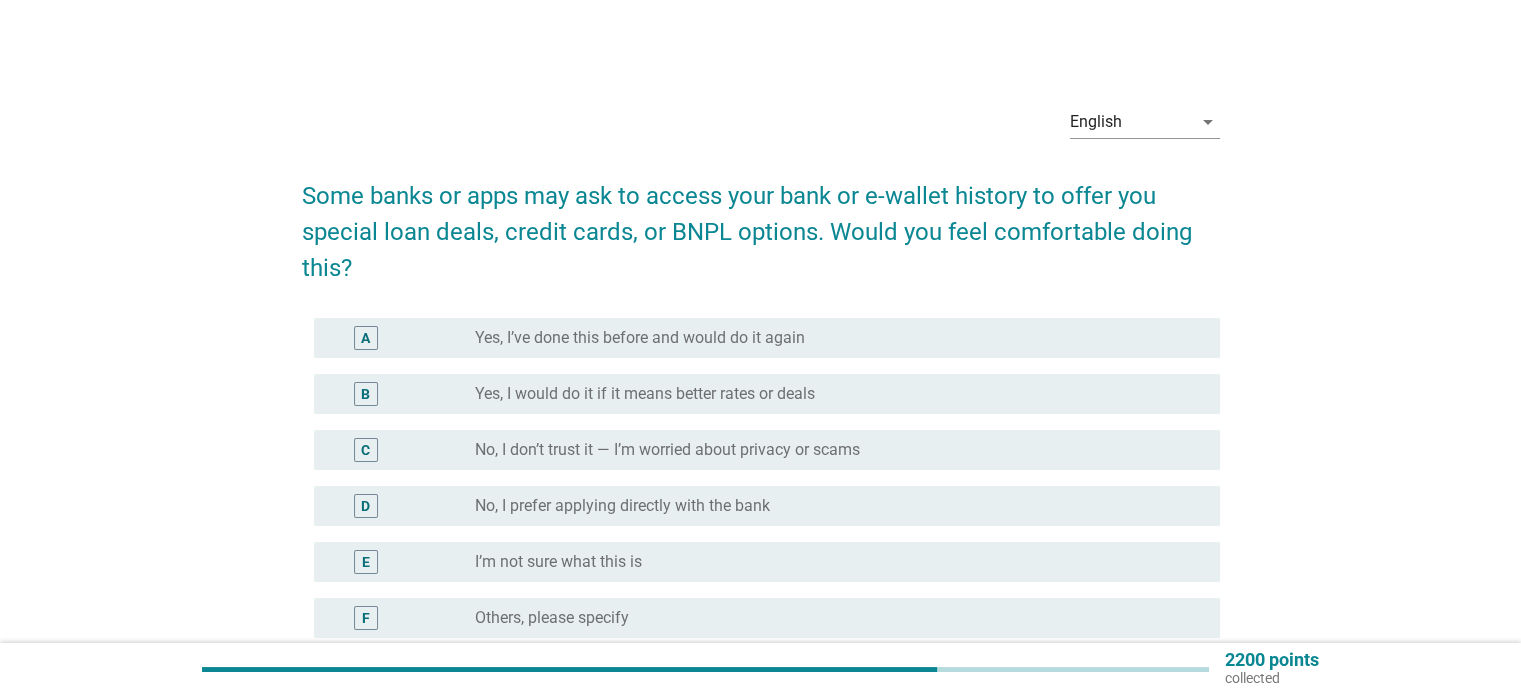 click on "No, I prefer applying directly with the bank" at bounding box center [622, 506] 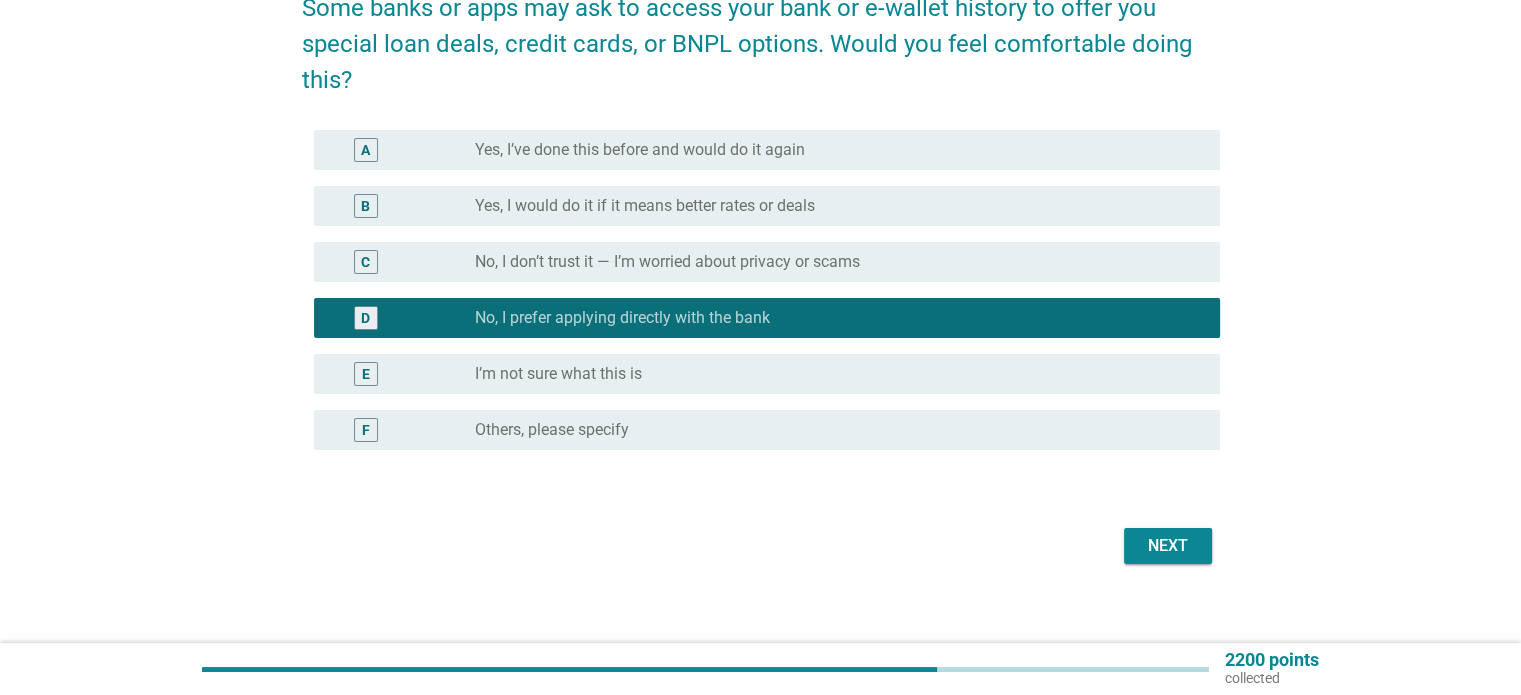 scroll, scrollTop: 204, scrollLeft: 0, axis: vertical 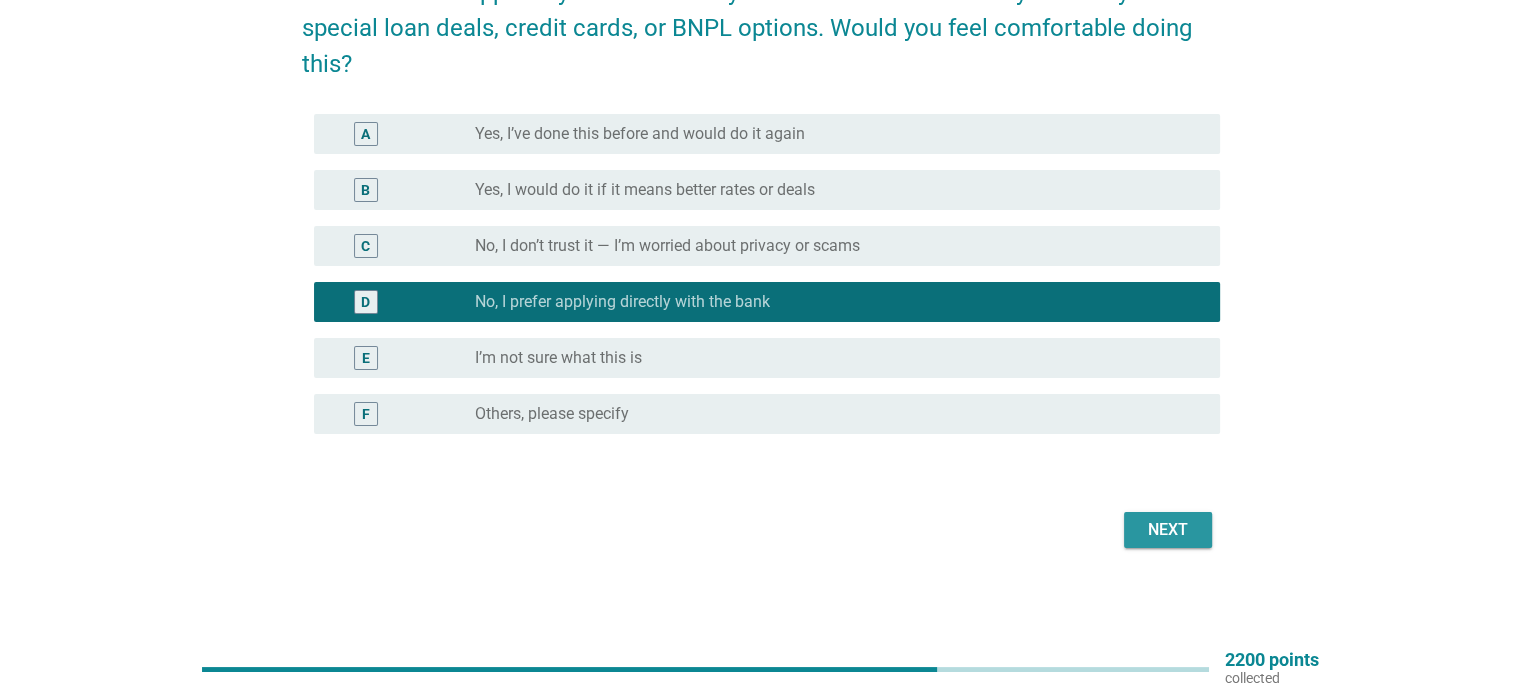 click on "Next" at bounding box center [1168, 530] 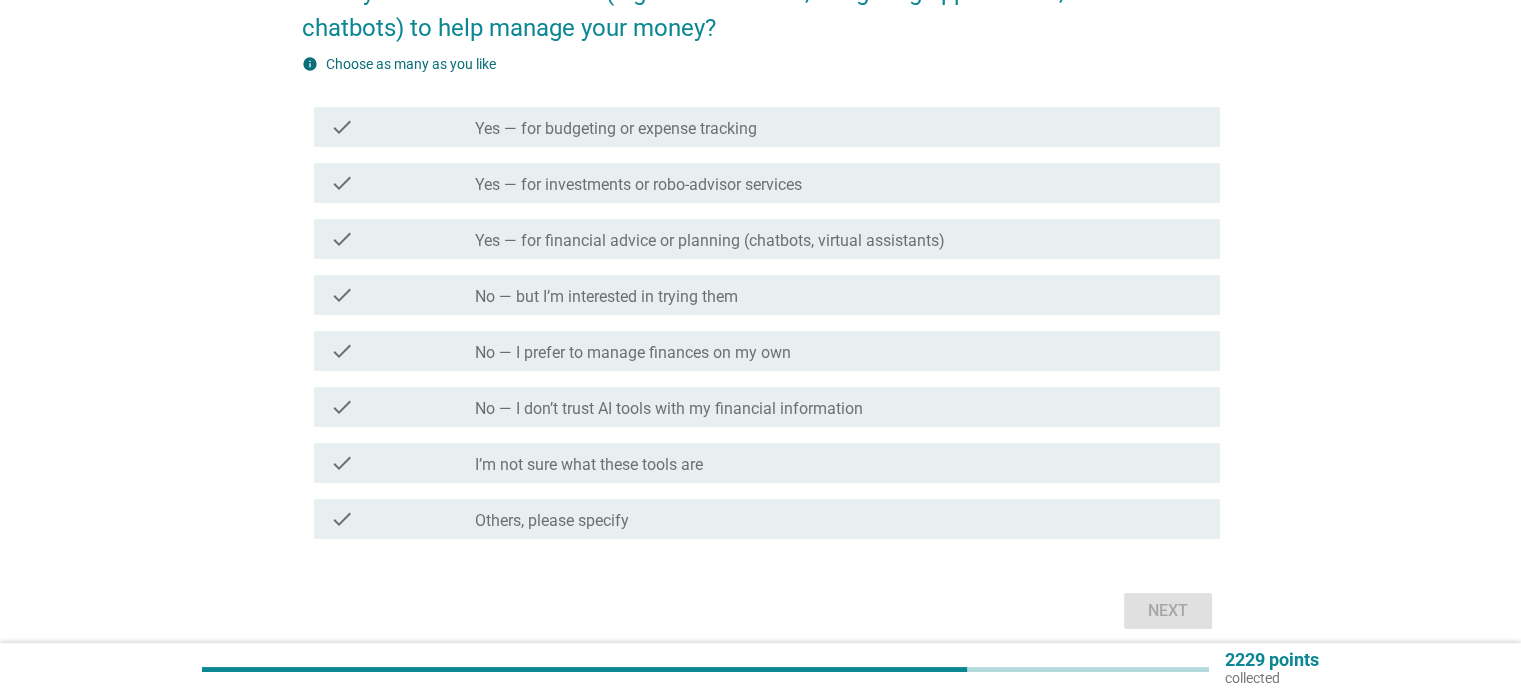scroll, scrollTop: 0, scrollLeft: 0, axis: both 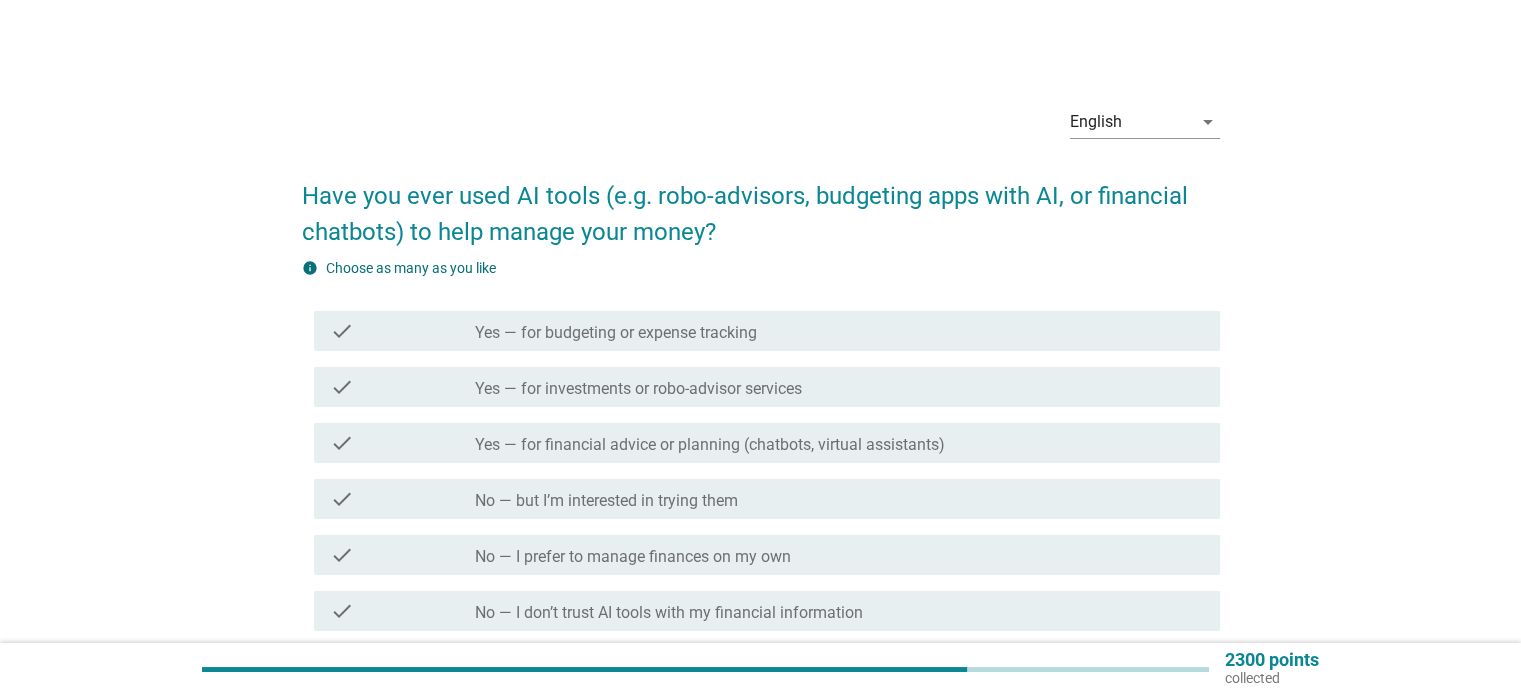 click on "check     check_box_outline_blank Yes — for investments or robo-advisor services" at bounding box center [767, 387] 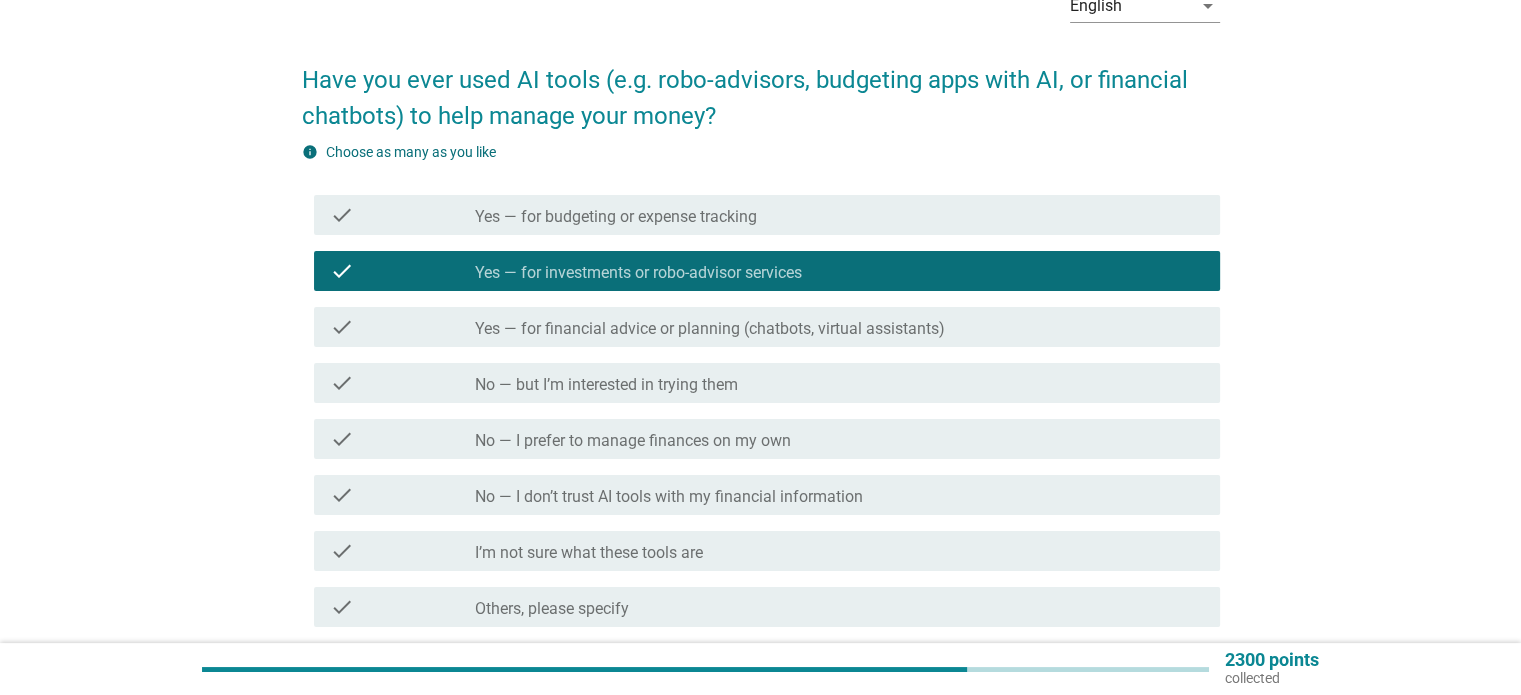 scroll, scrollTop: 285, scrollLeft: 0, axis: vertical 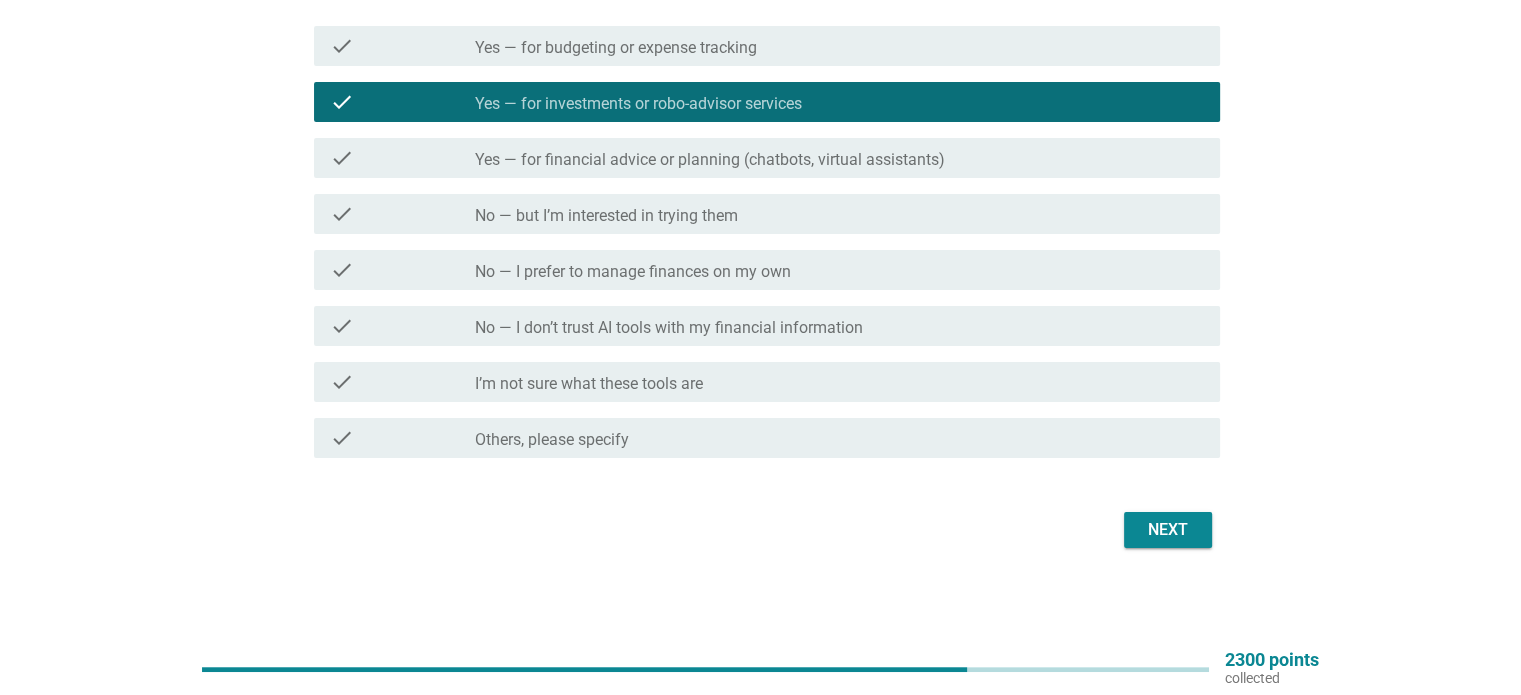 click on "Next" at bounding box center [1168, 530] 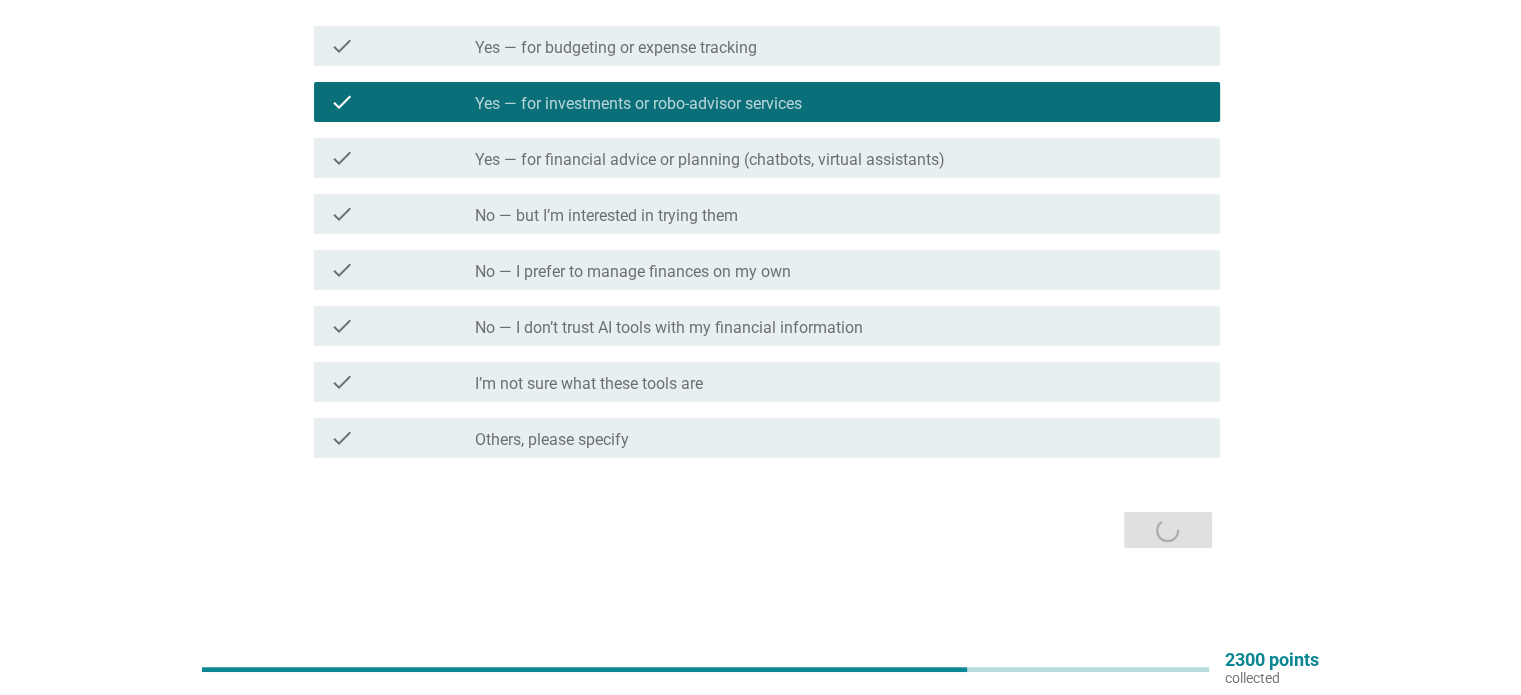 scroll, scrollTop: 0, scrollLeft: 0, axis: both 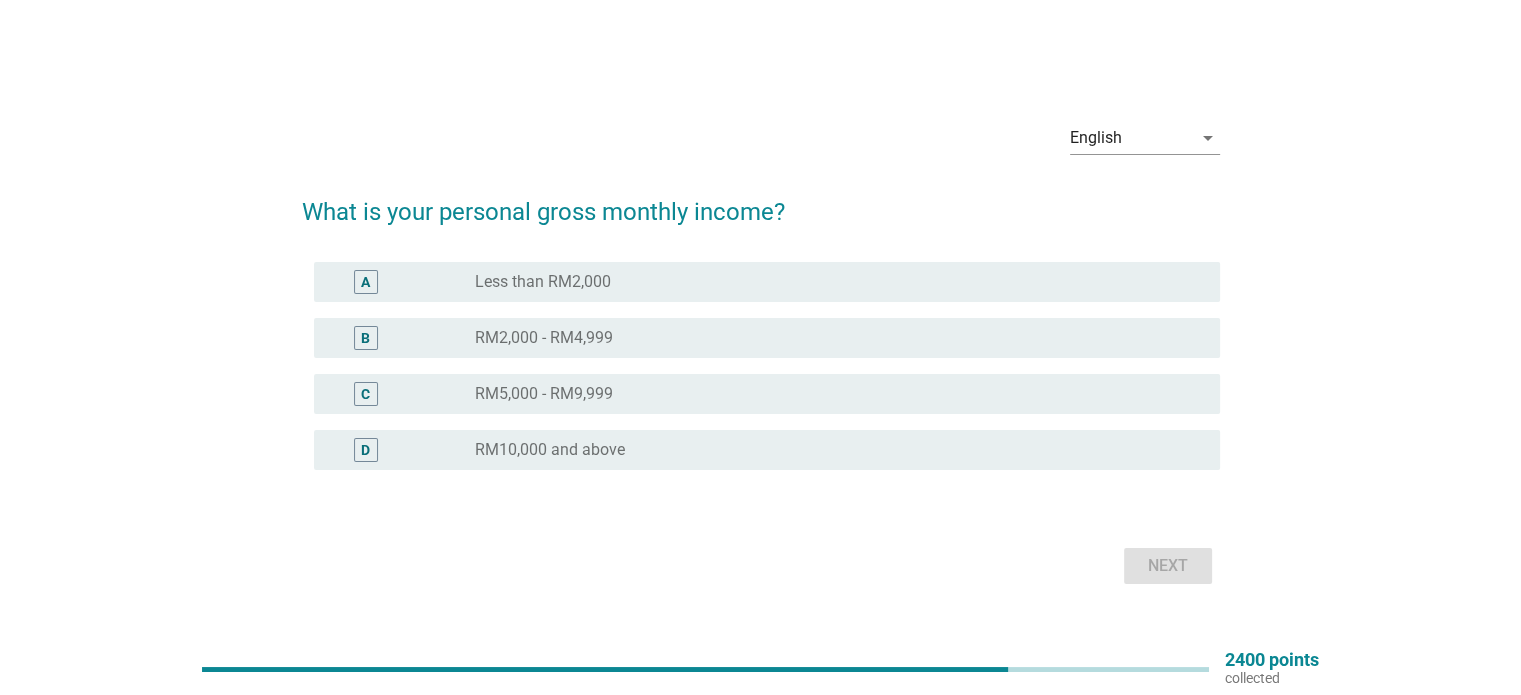 click on "RM5,000 - RM9,999" at bounding box center (544, 394) 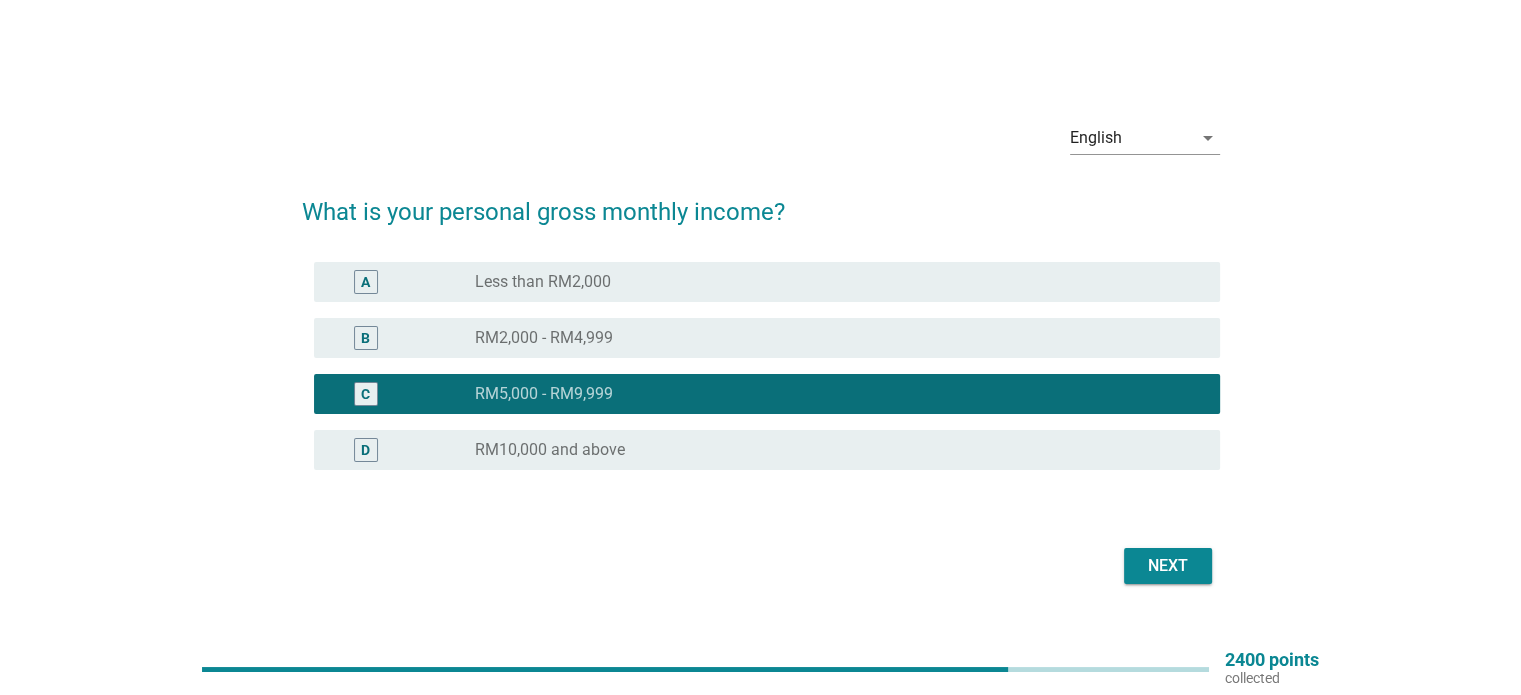 click on "Next" at bounding box center (1168, 566) 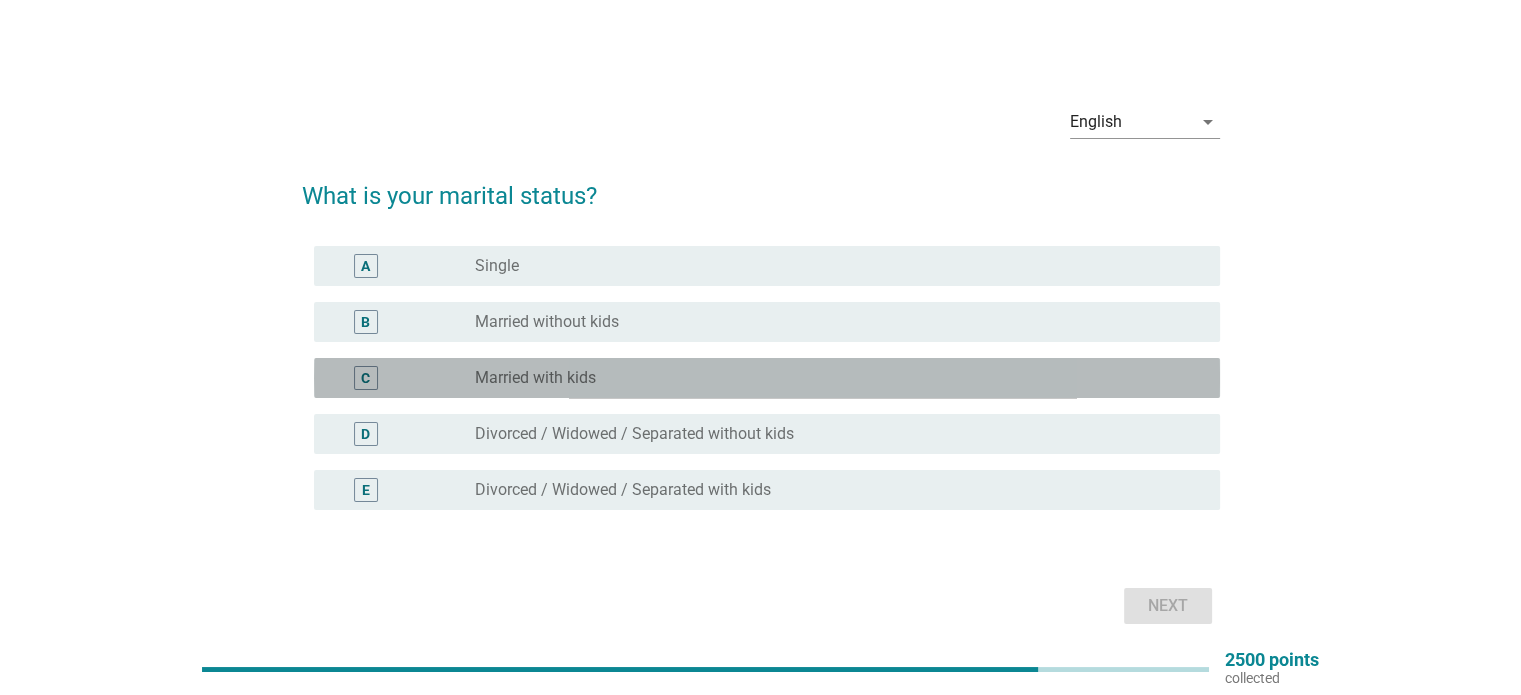 click on "C     radio_button_unchecked Married with kids" at bounding box center [767, 378] 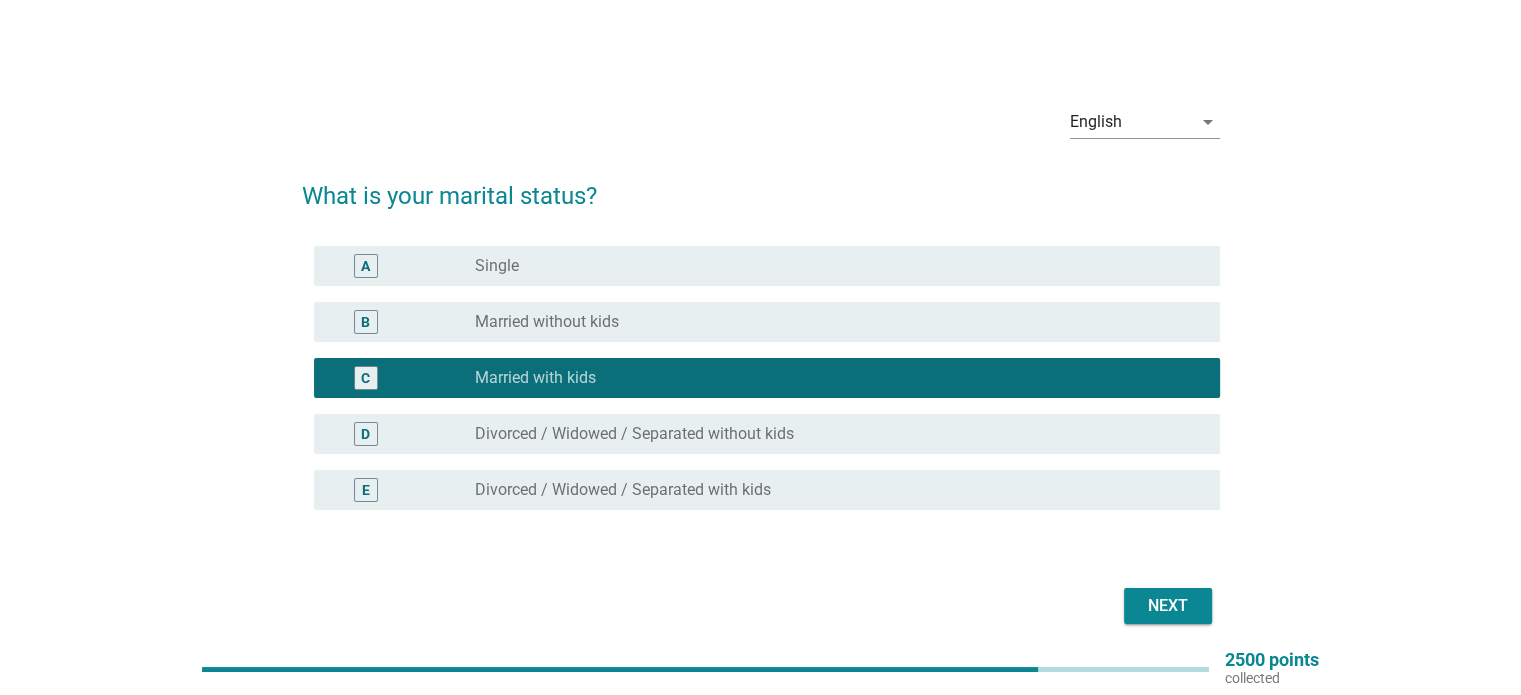 click on "Next" at bounding box center [1168, 606] 